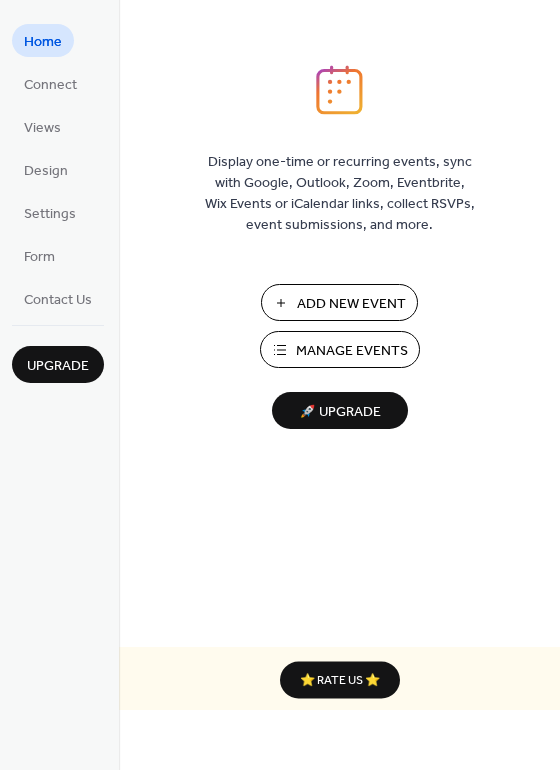scroll, scrollTop: 0, scrollLeft: 0, axis: both 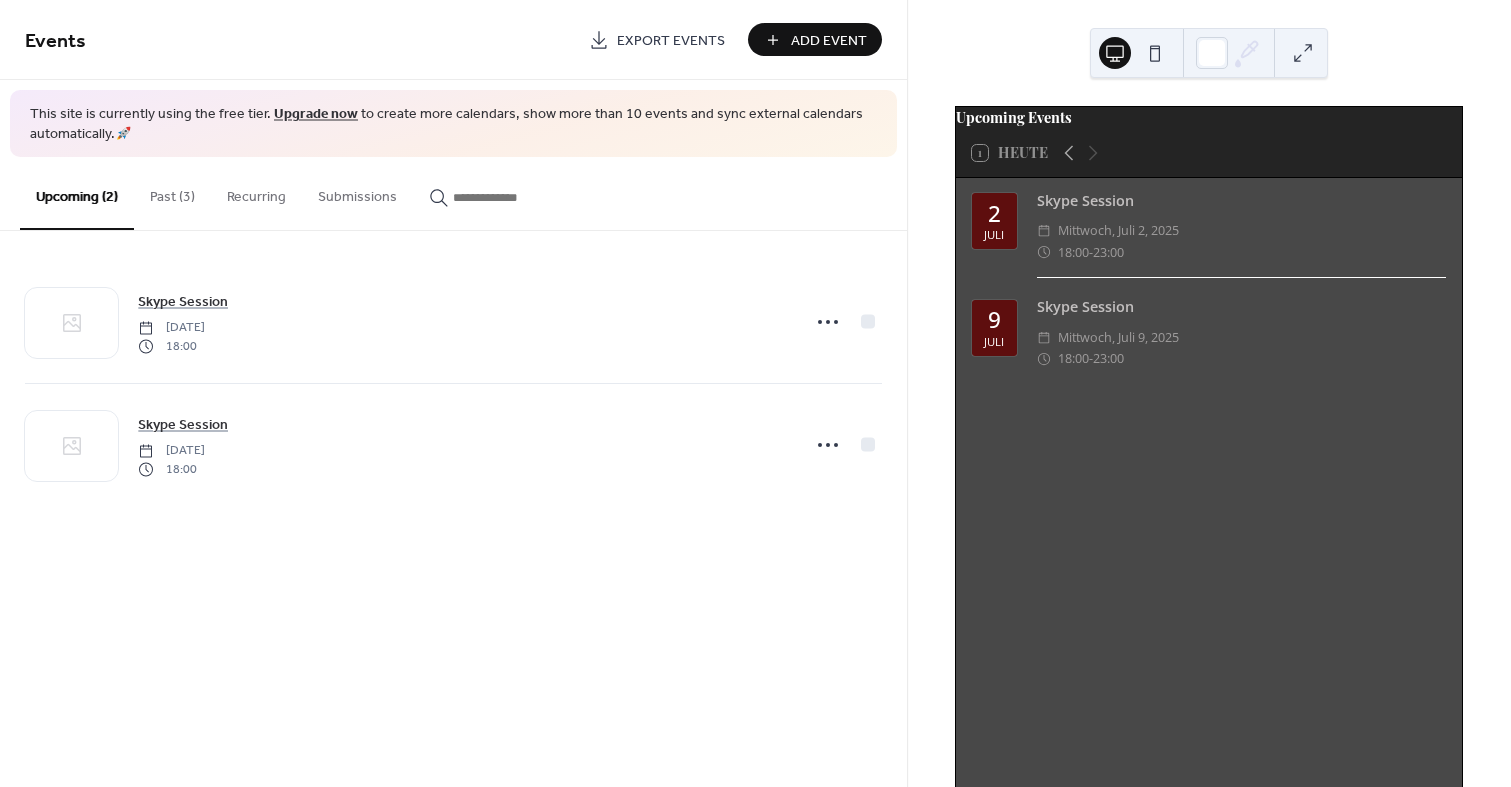 click on "Past  (3)" at bounding box center [172, 192] 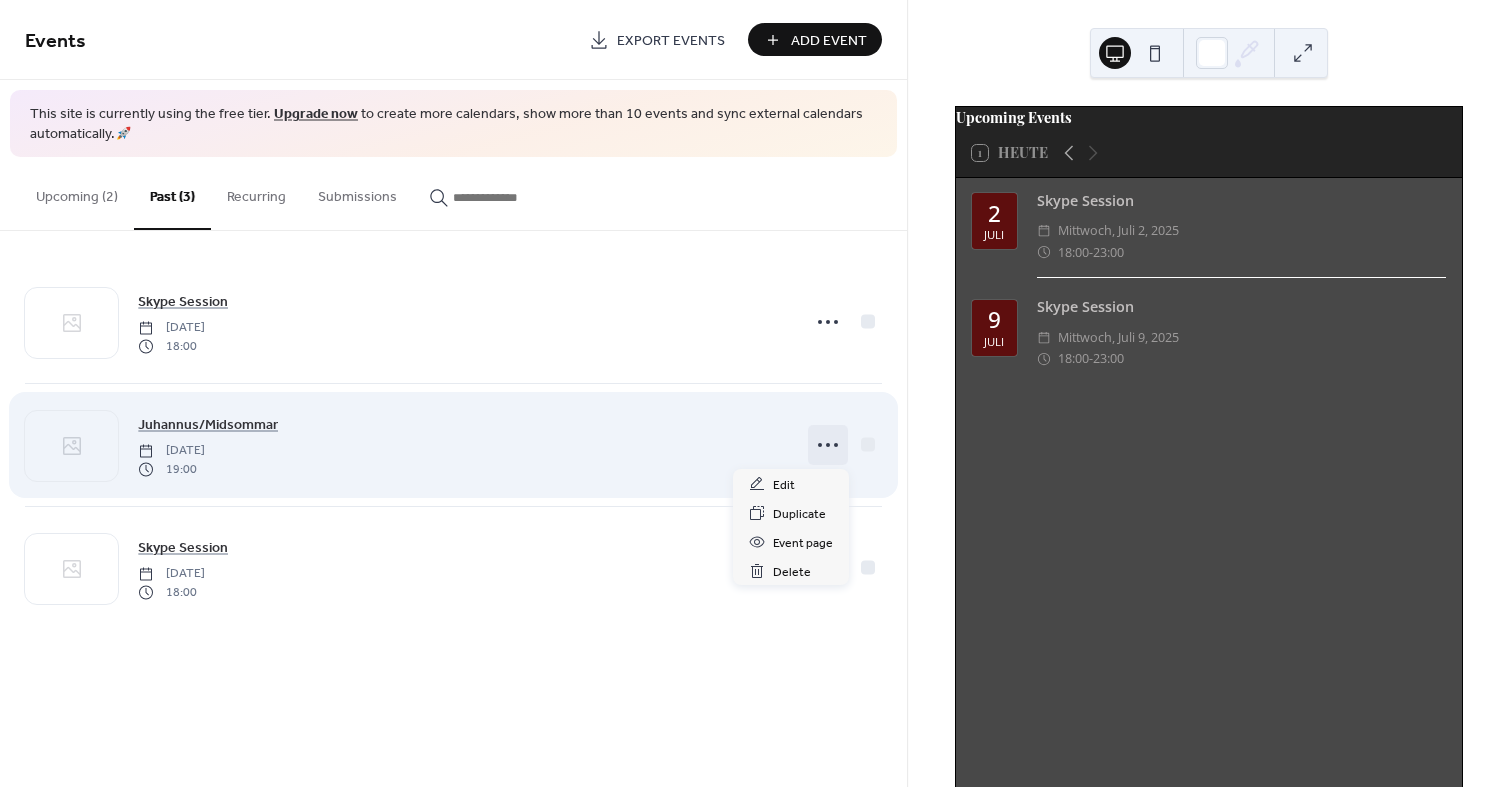 click 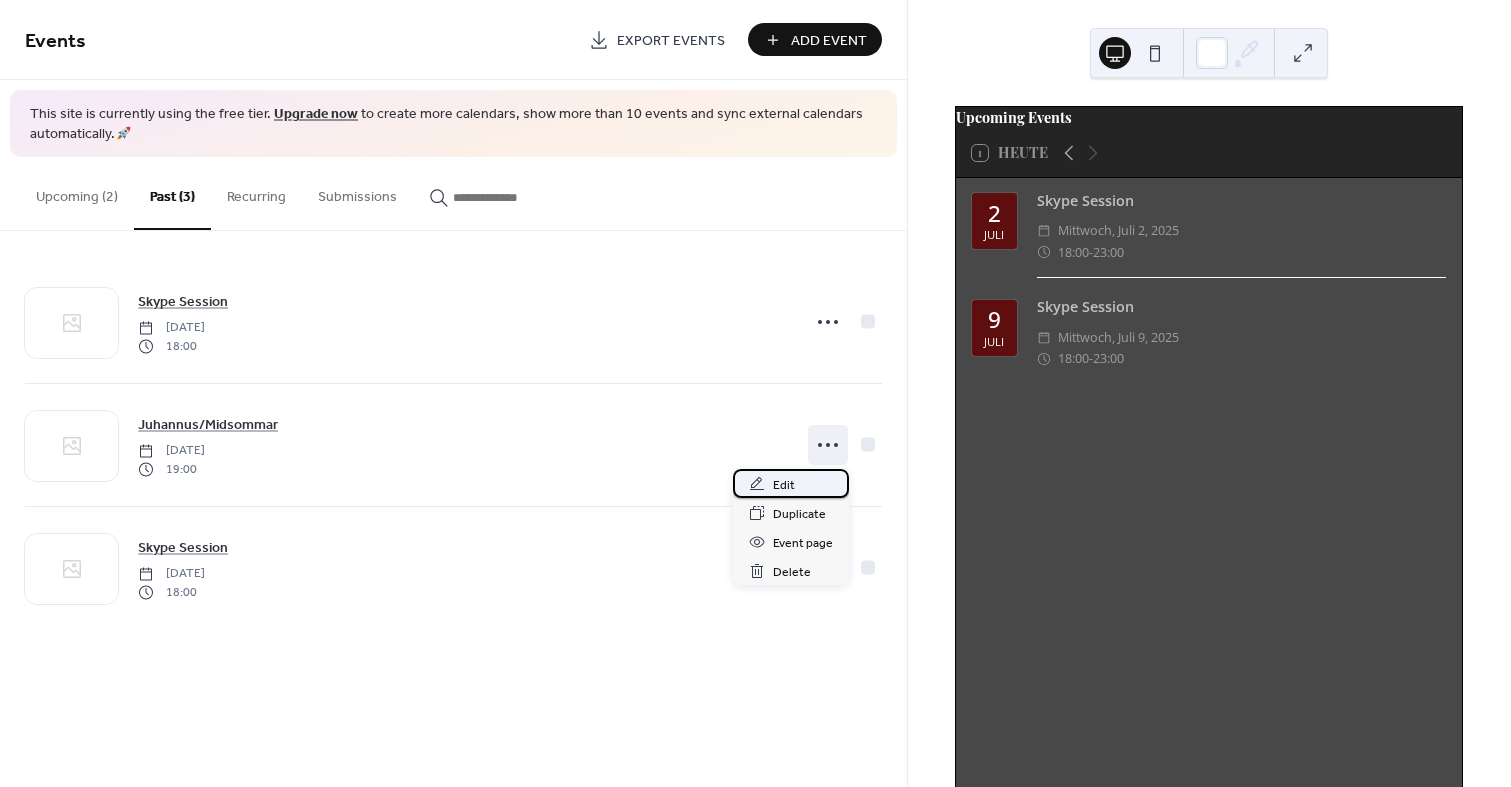 click on "Edit" at bounding box center (791, 483) 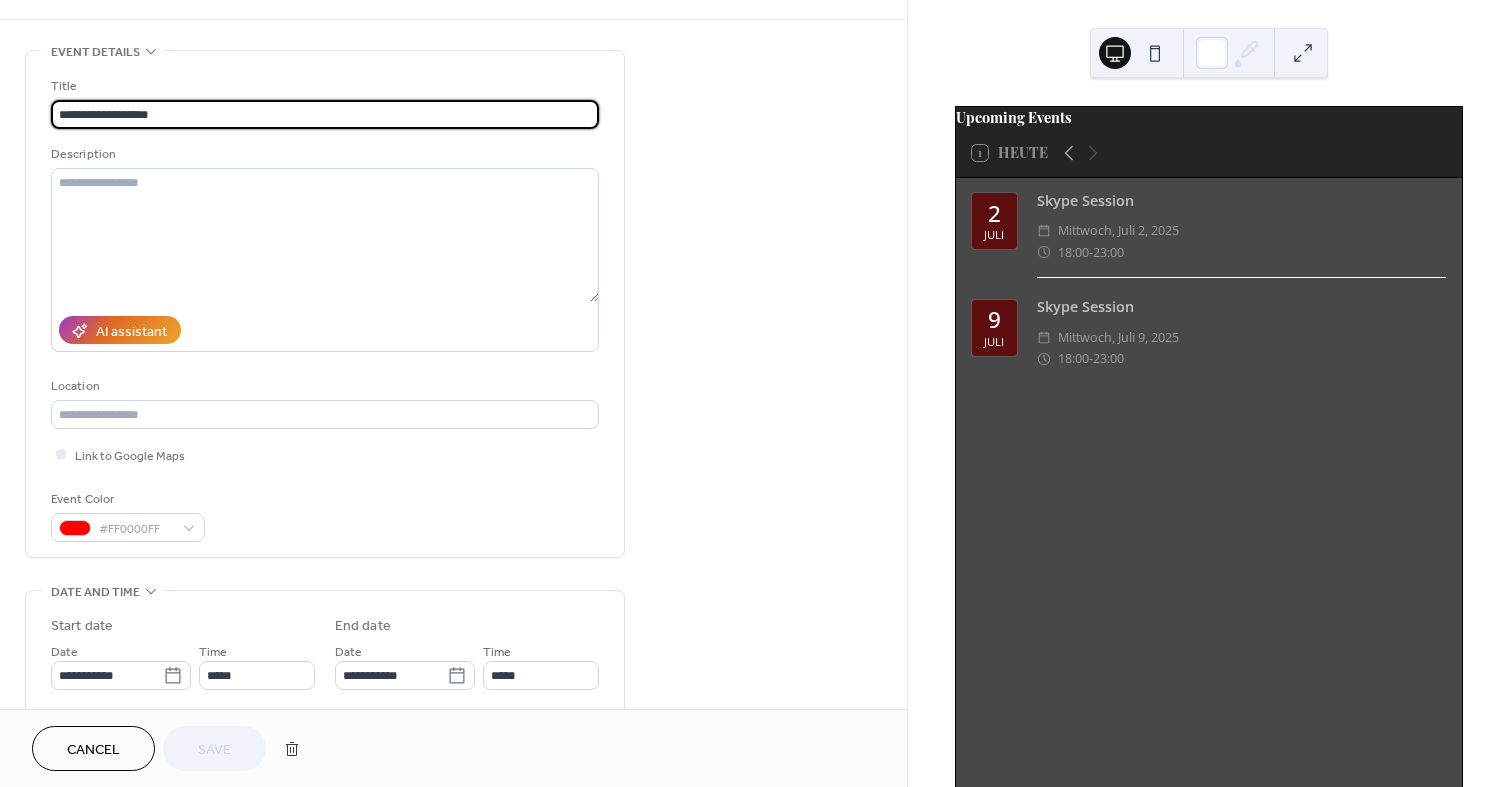 scroll, scrollTop: 0, scrollLeft: 0, axis: both 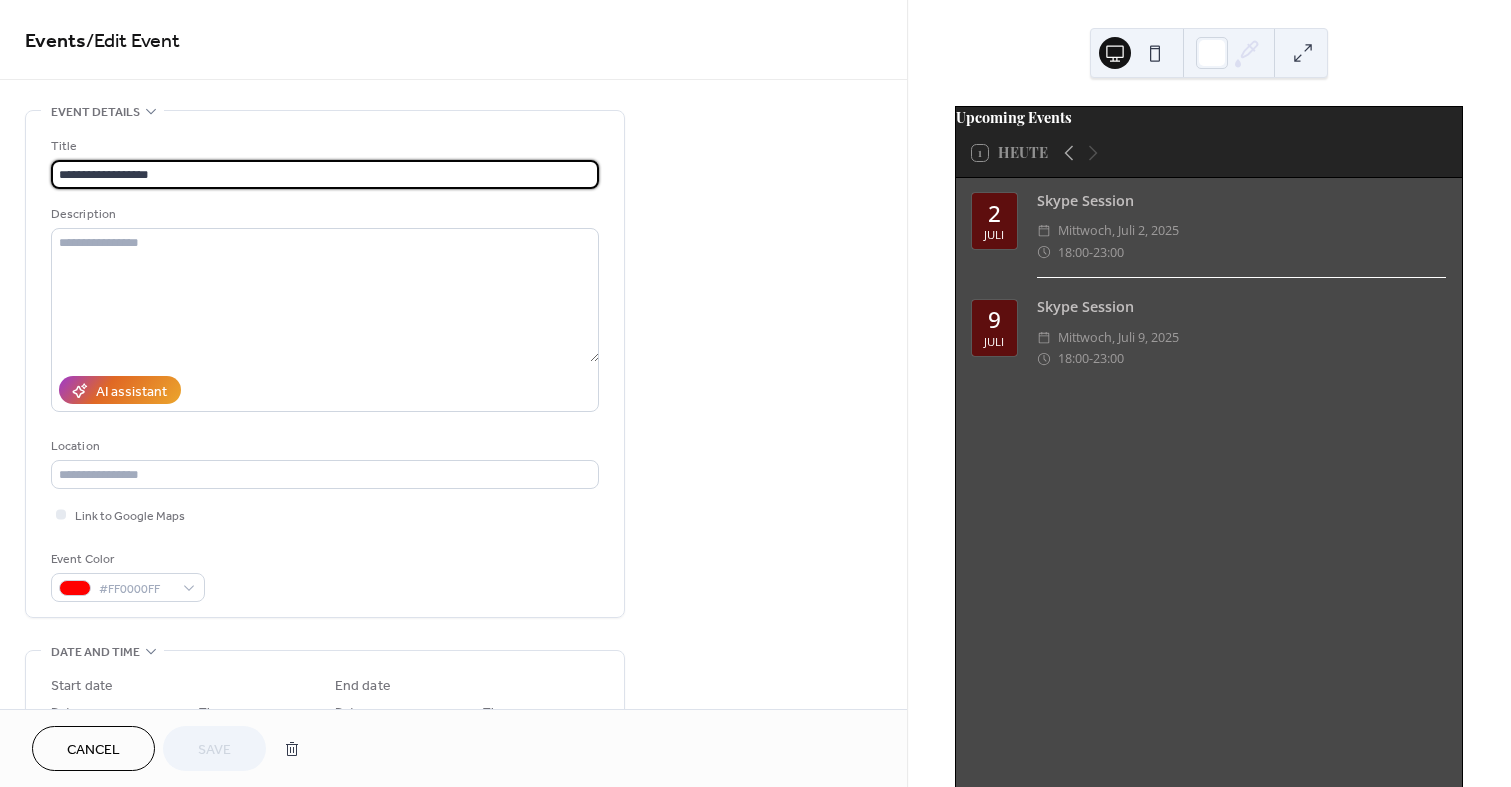 drag, startPoint x: 197, startPoint y: 182, endPoint x: -92, endPoint y: 141, distance: 291.89383 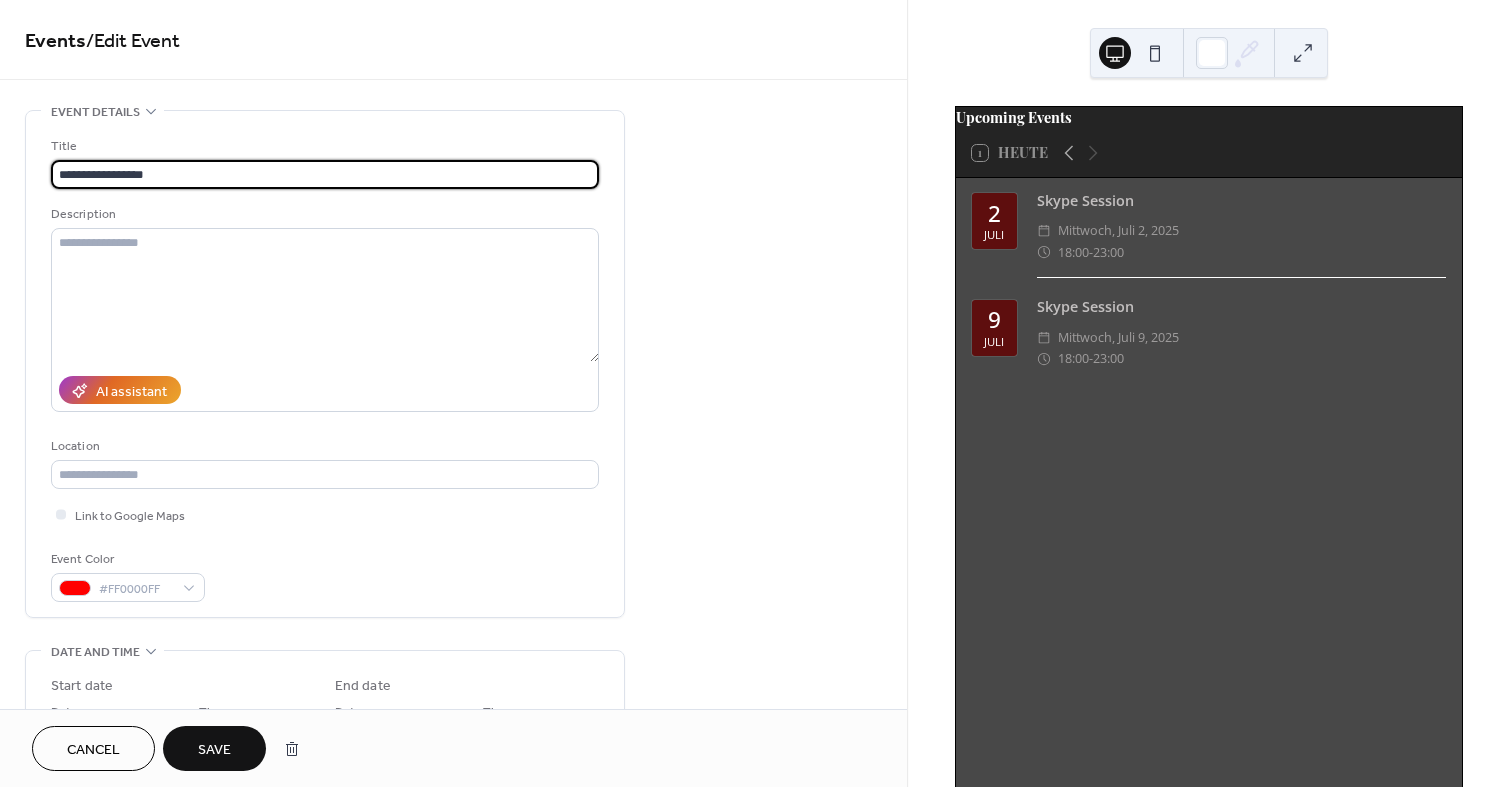 type on "**********" 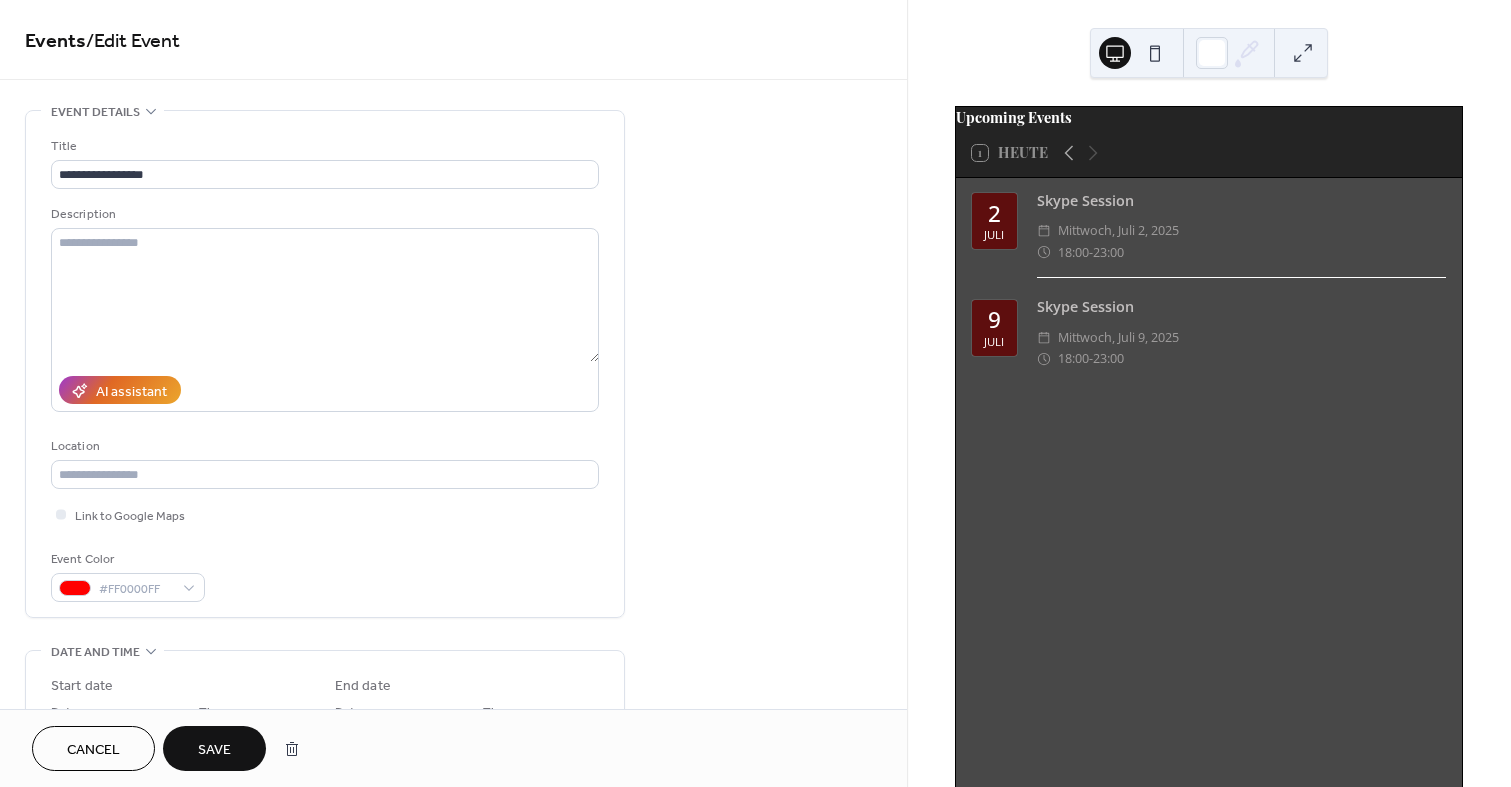 click on "**********" at bounding box center [453, 719] 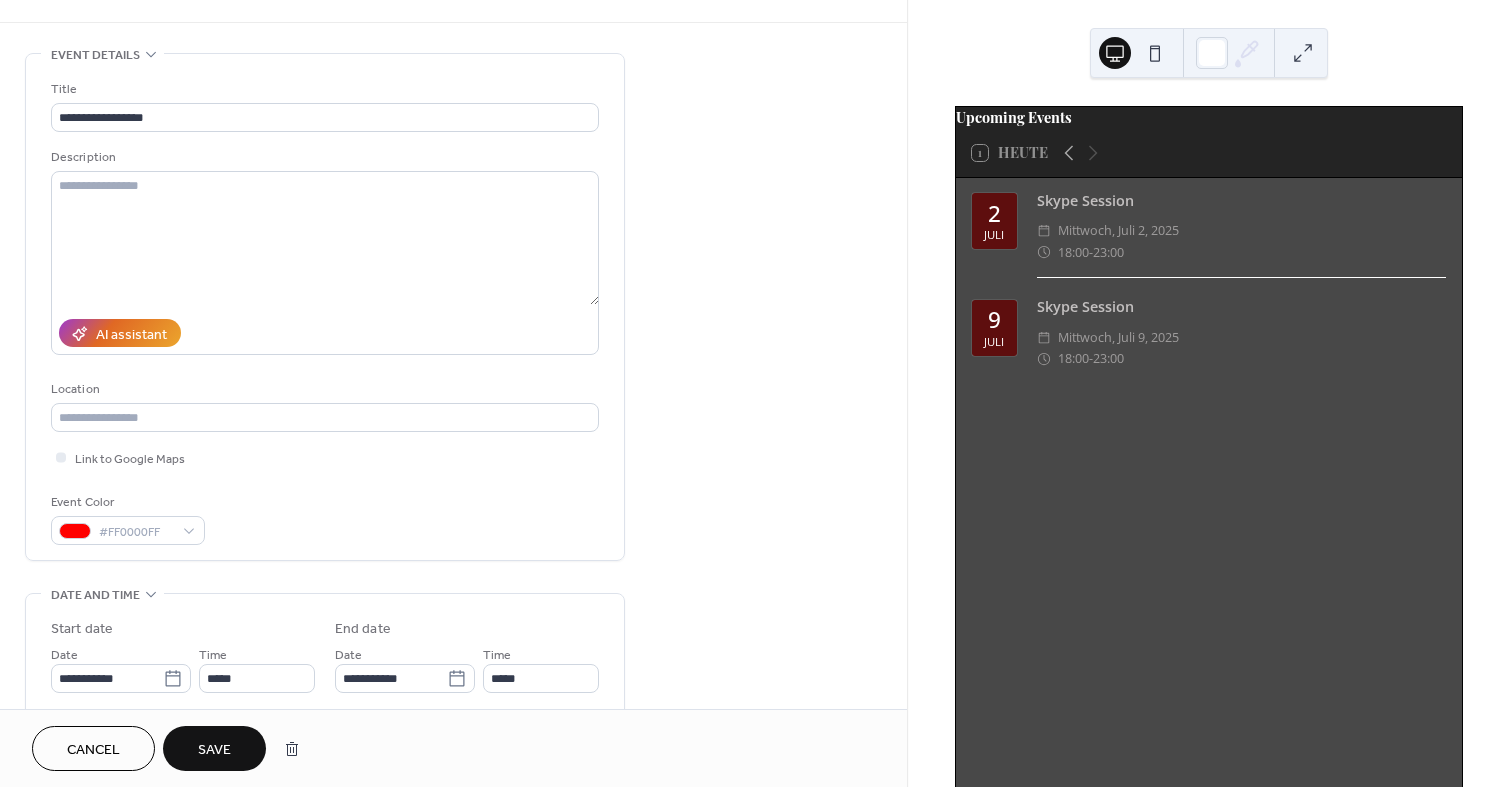 scroll, scrollTop: 180, scrollLeft: 0, axis: vertical 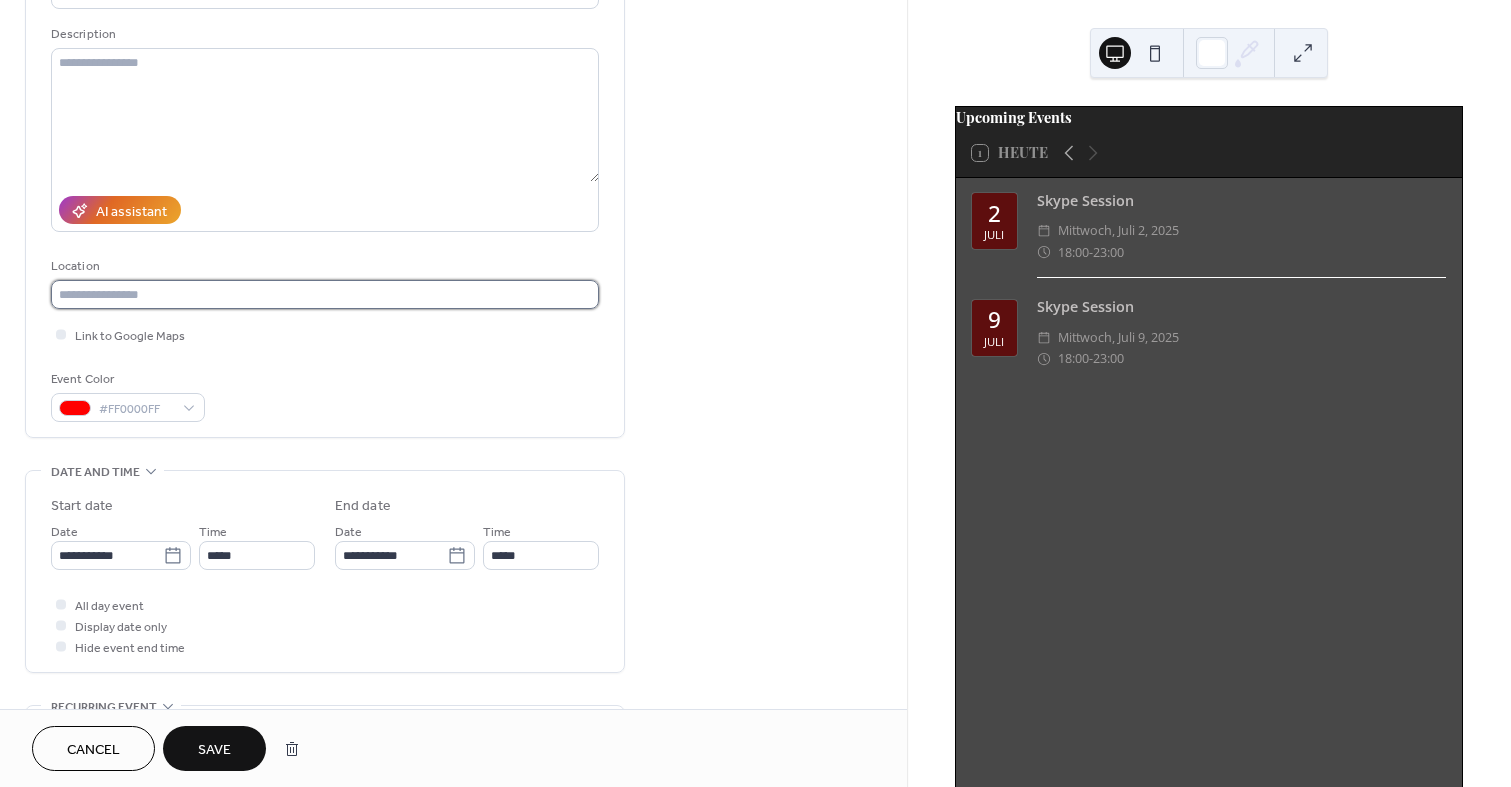click at bounding box center (325, 294) 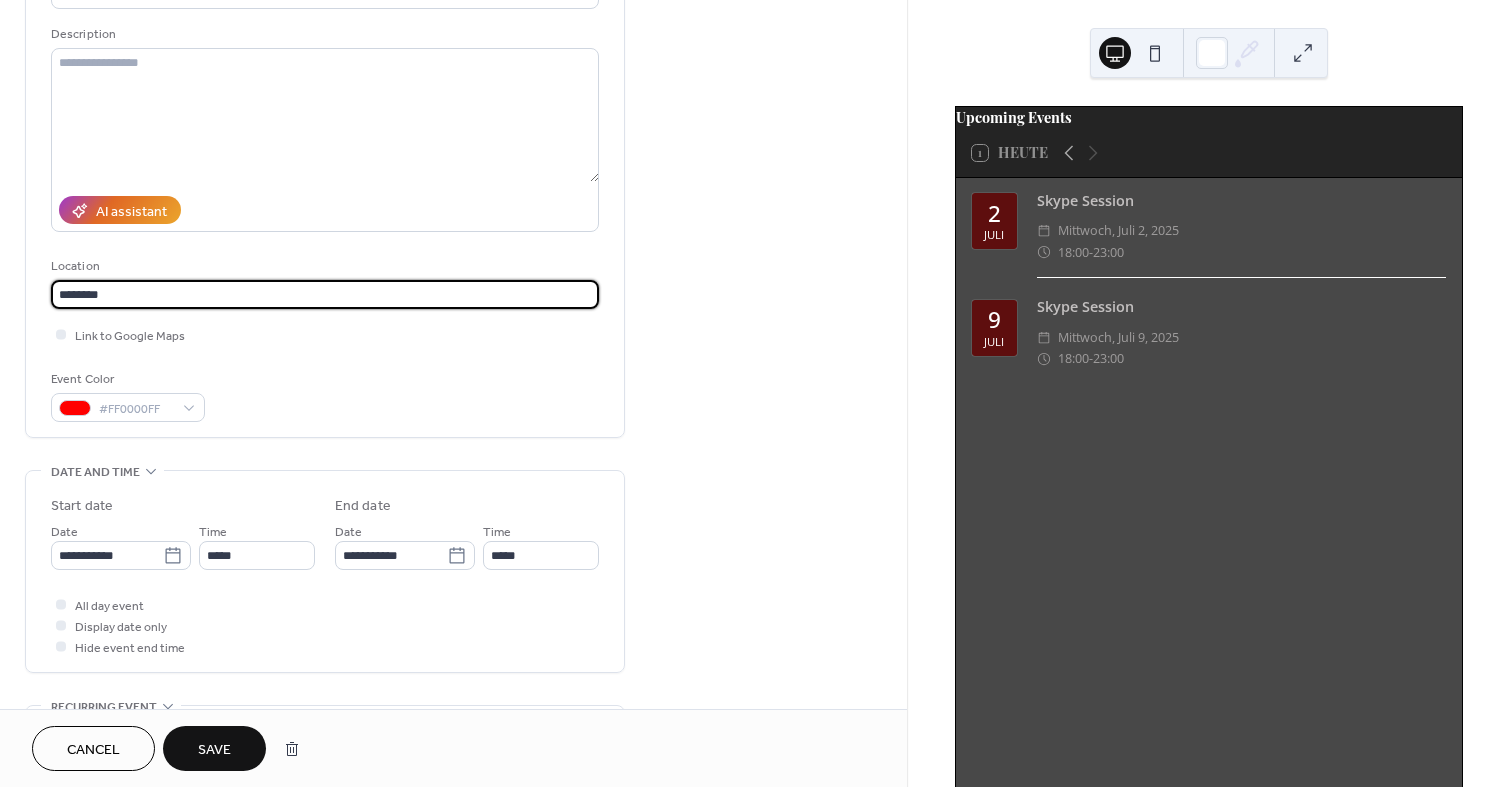 type on "********" 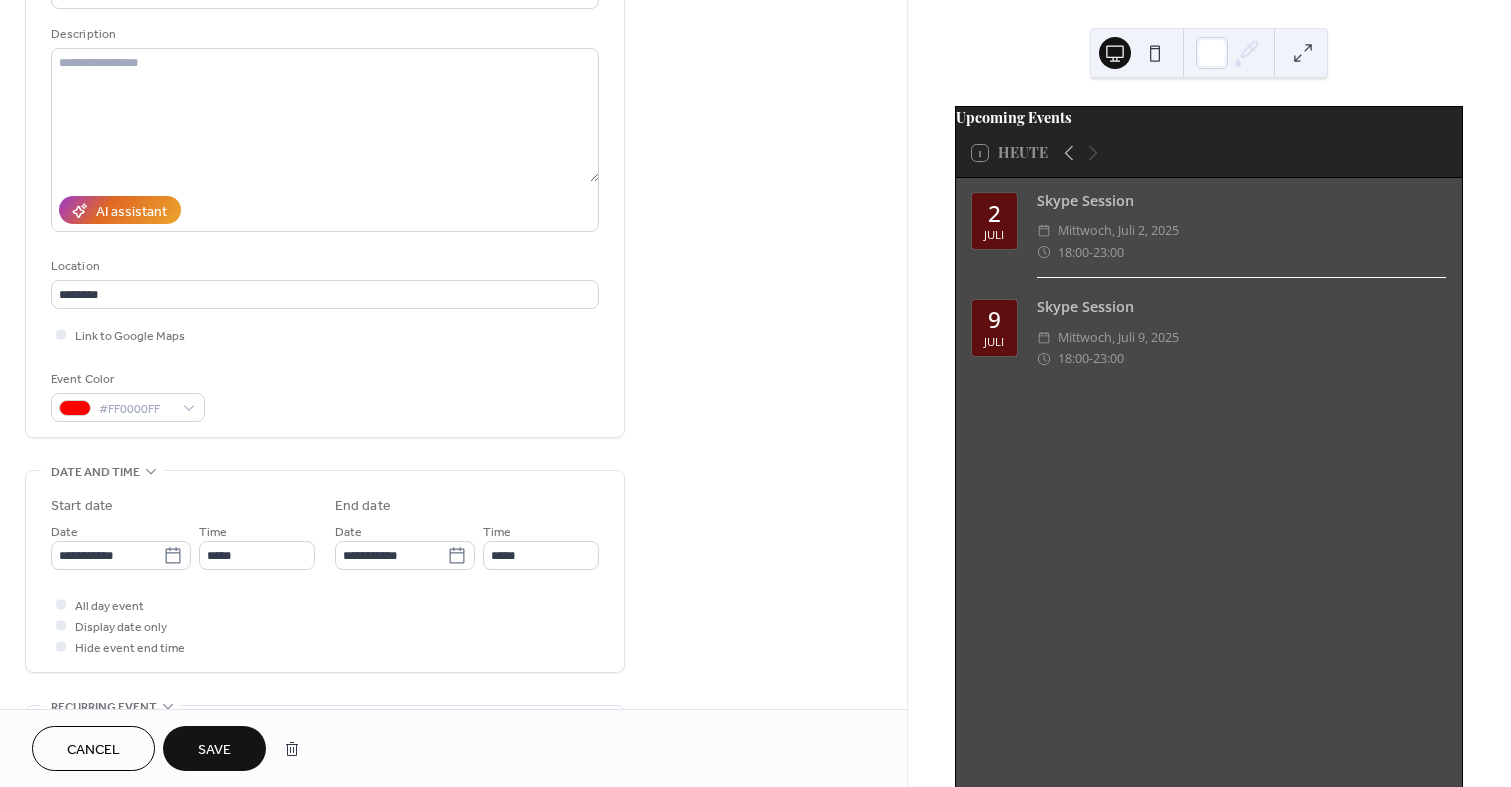 click on "**********" at bounding box center [453, 539] 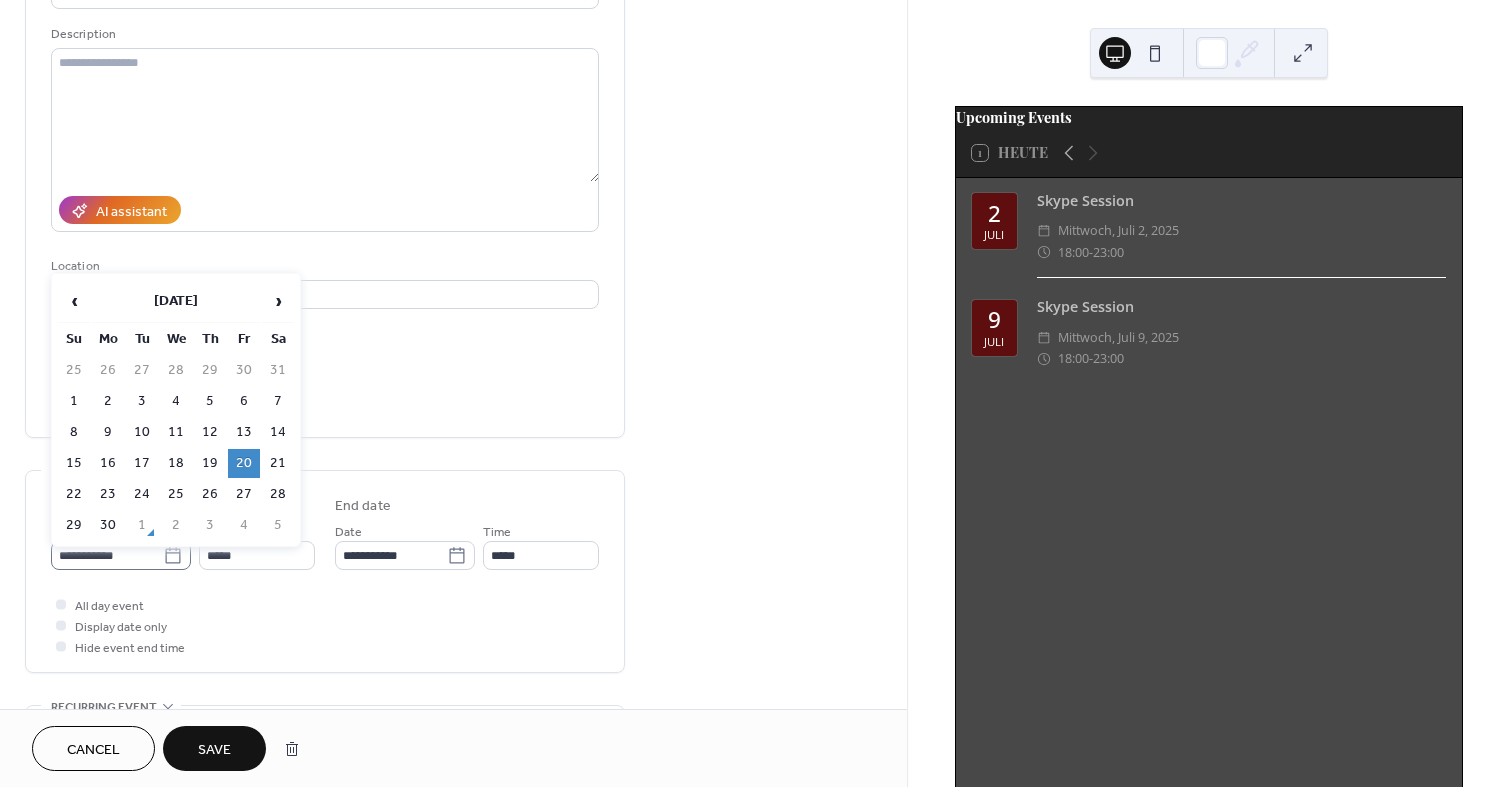 click 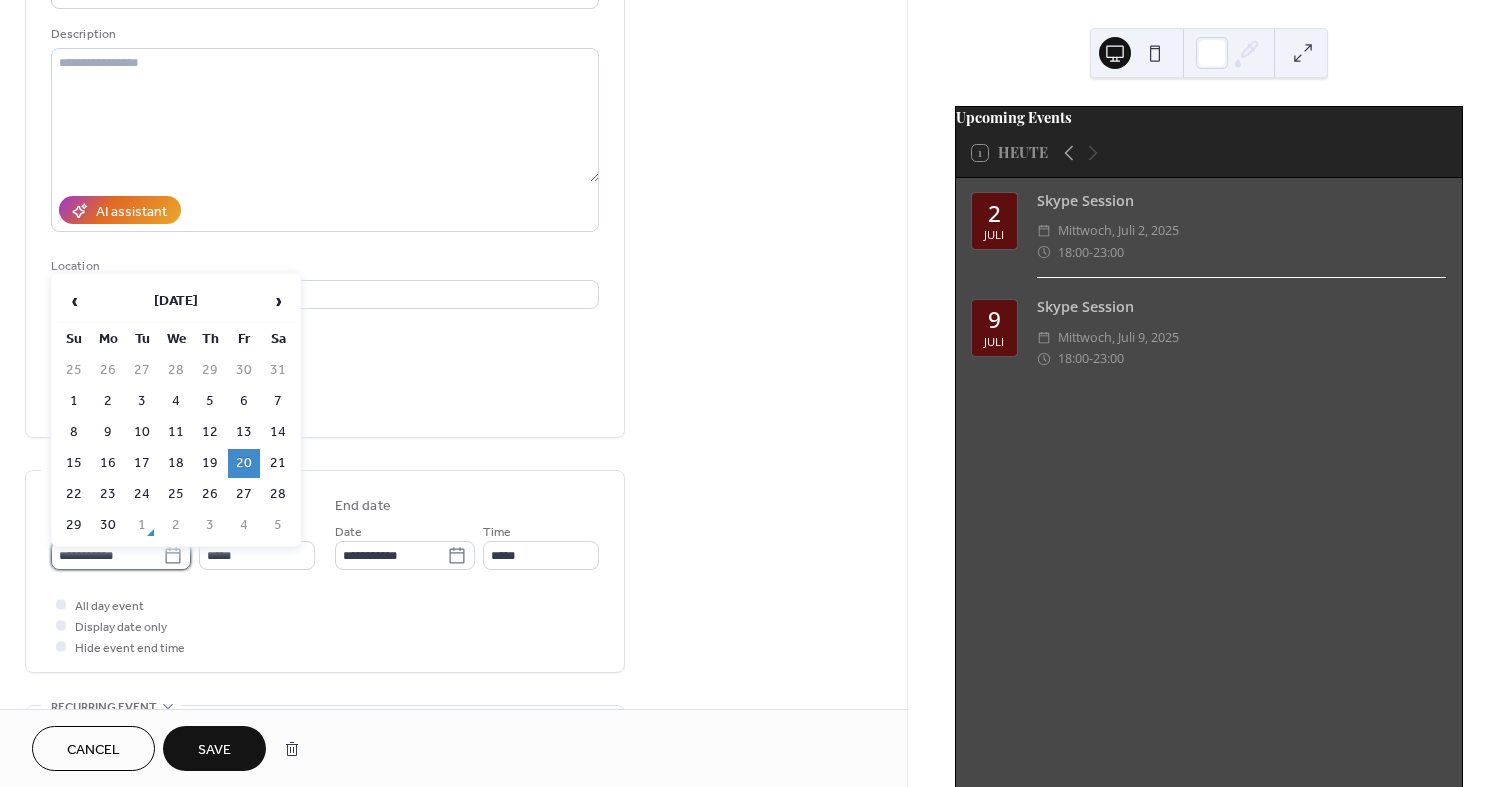 click on "**********" at bounding box center [107, 555] 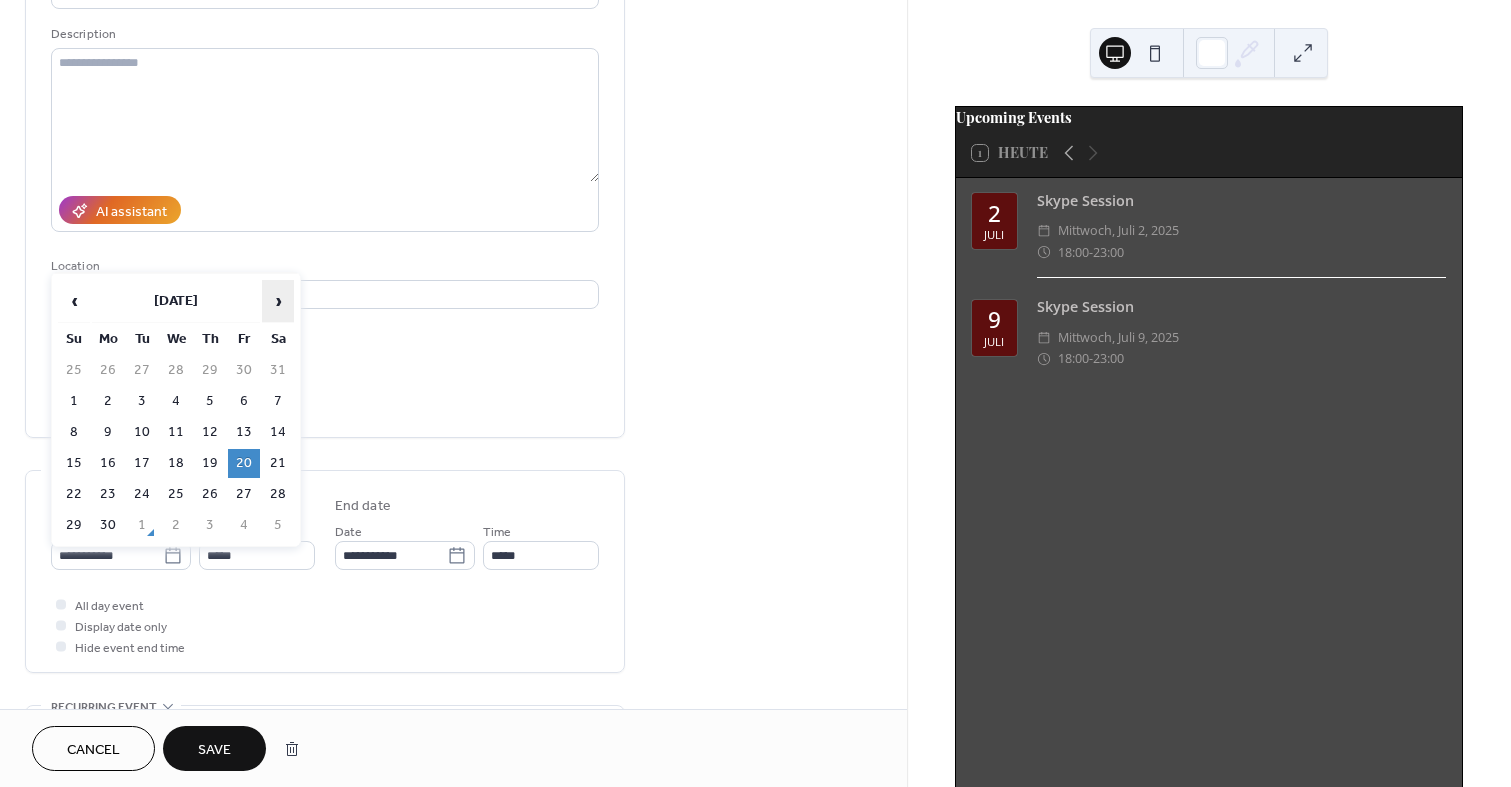 click on "›" at bounding box center (278, 301) 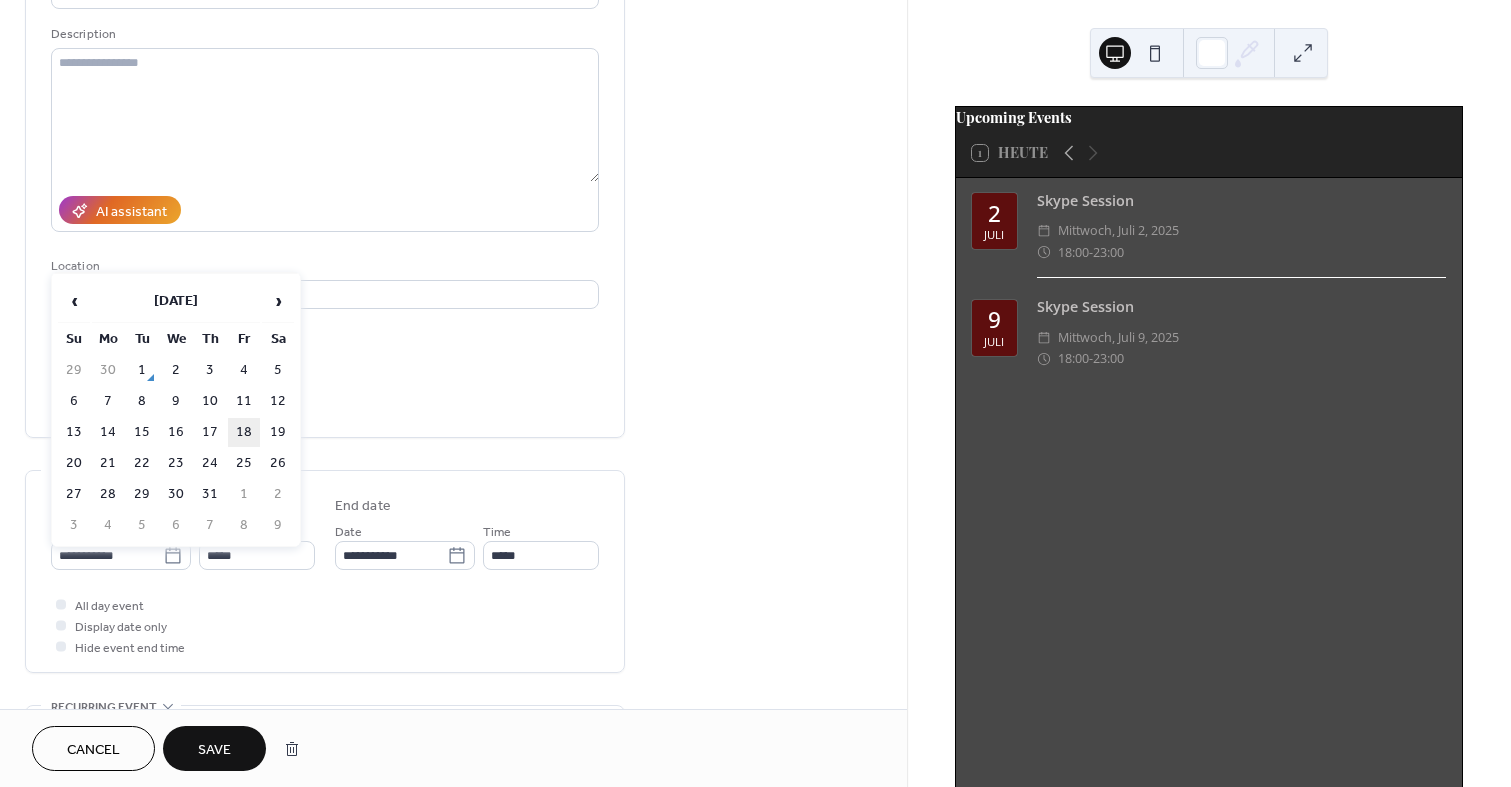 click on "18" at bounding box center (244, 432) 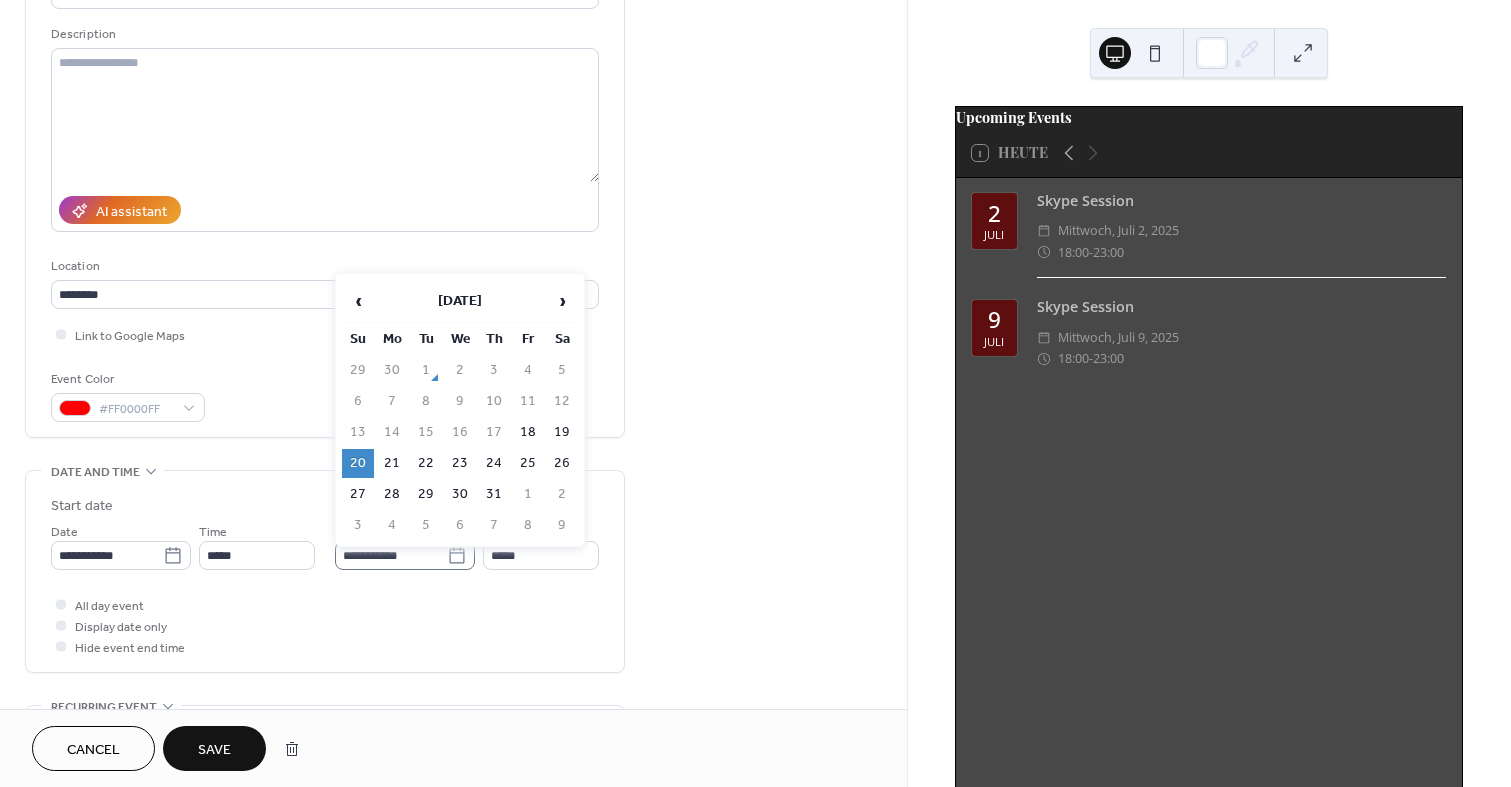 click 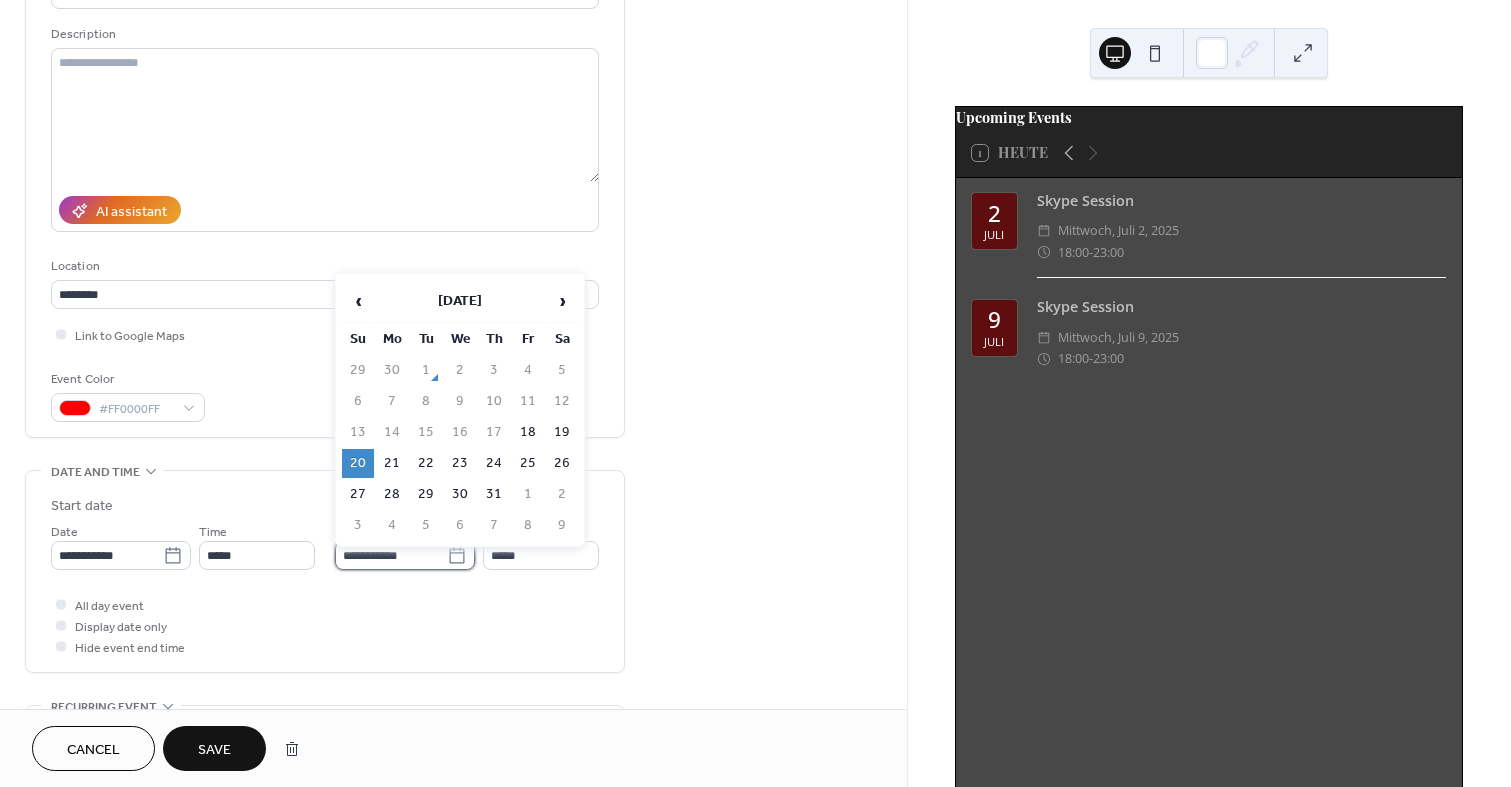 click on "**********" at bounding box center [391, 555] 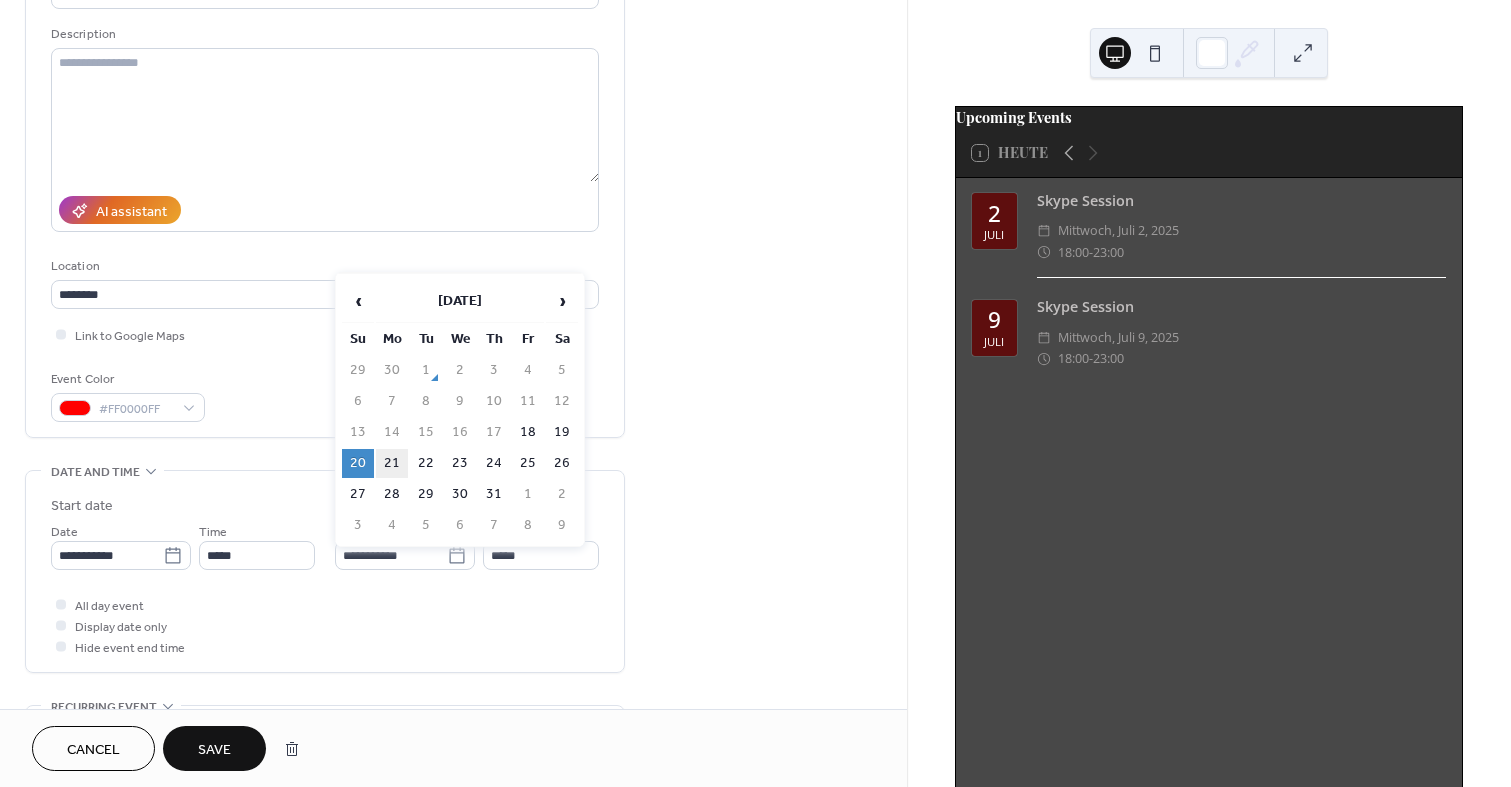 click on "21" at bounding box center [392, 463] 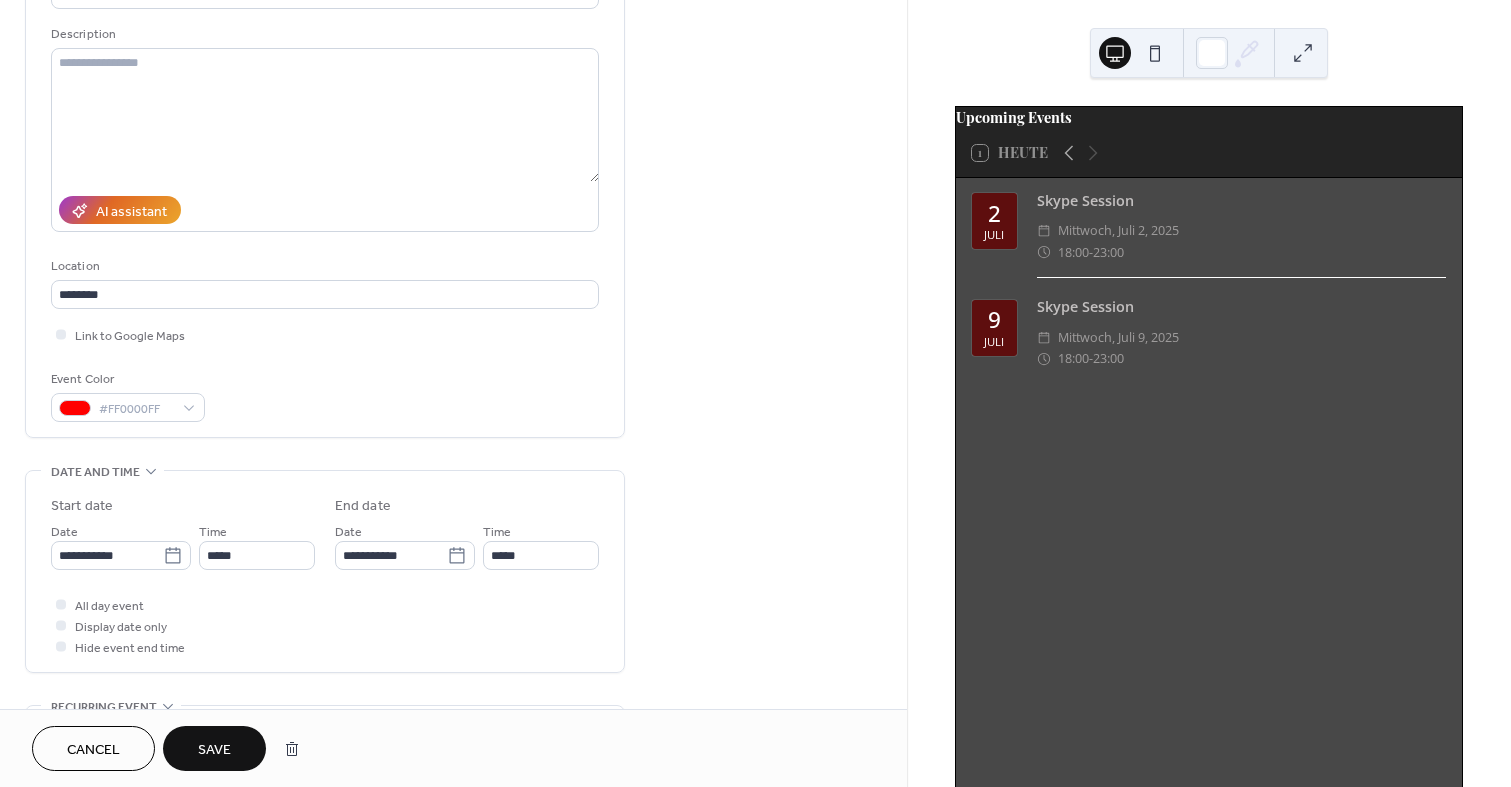 click on "**********" at bounding box center (325, 576) 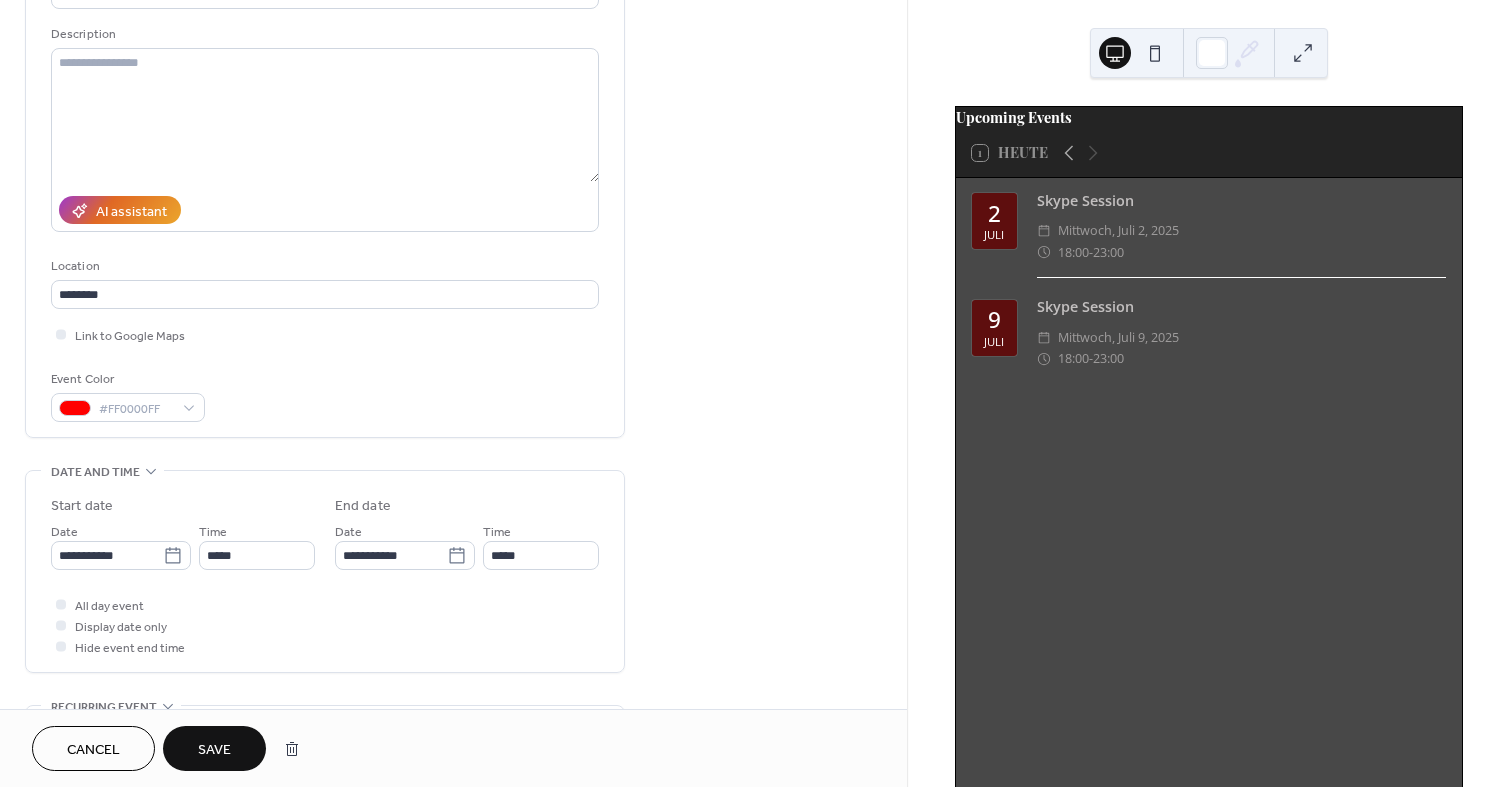 click on "Save" at bounding box center (214, 750) 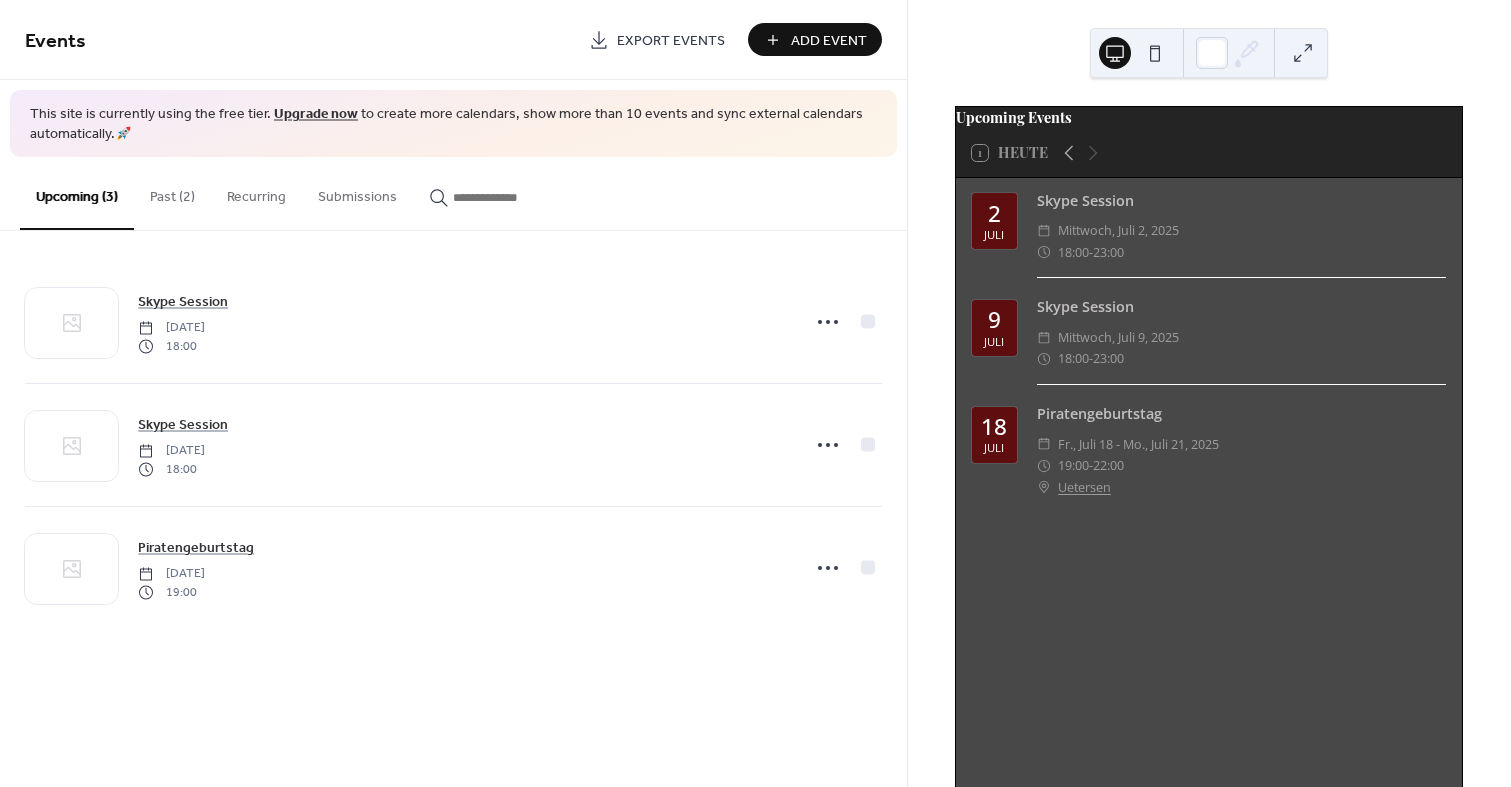 scroll, scrollTop: 0, scrollLeft: 0, axis: both 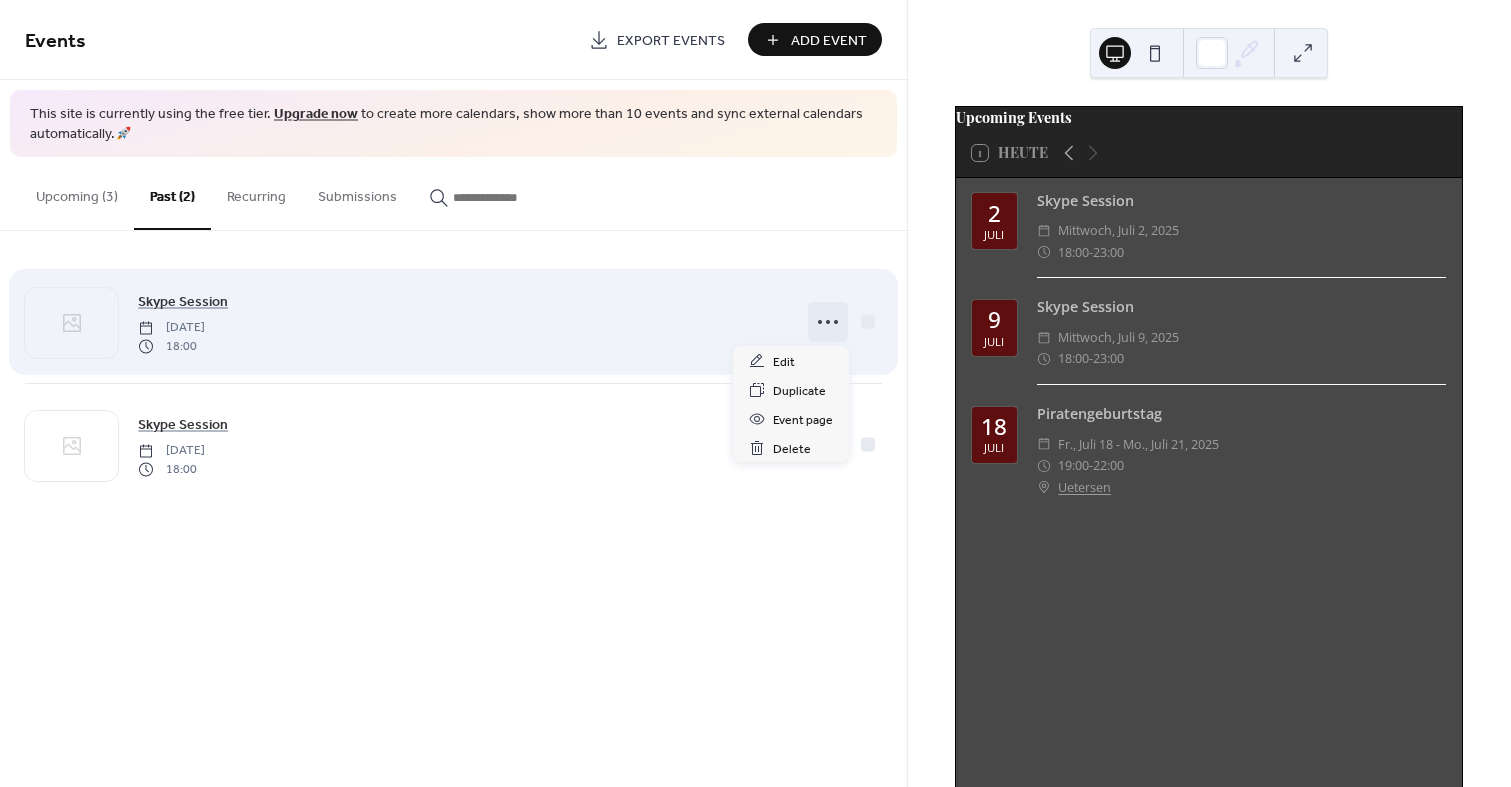 click 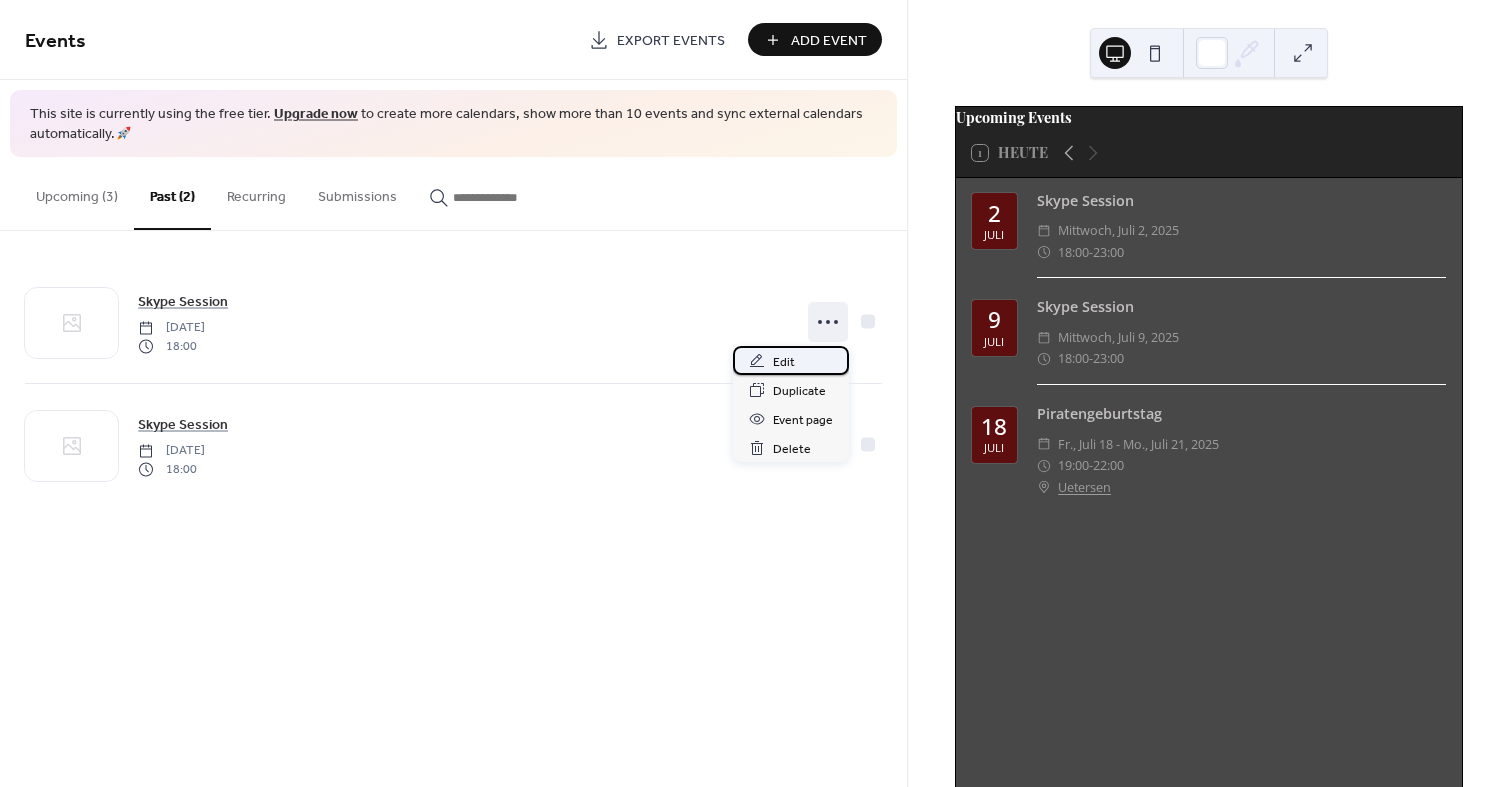 click on "Edit" at bounding box center (791, 360) 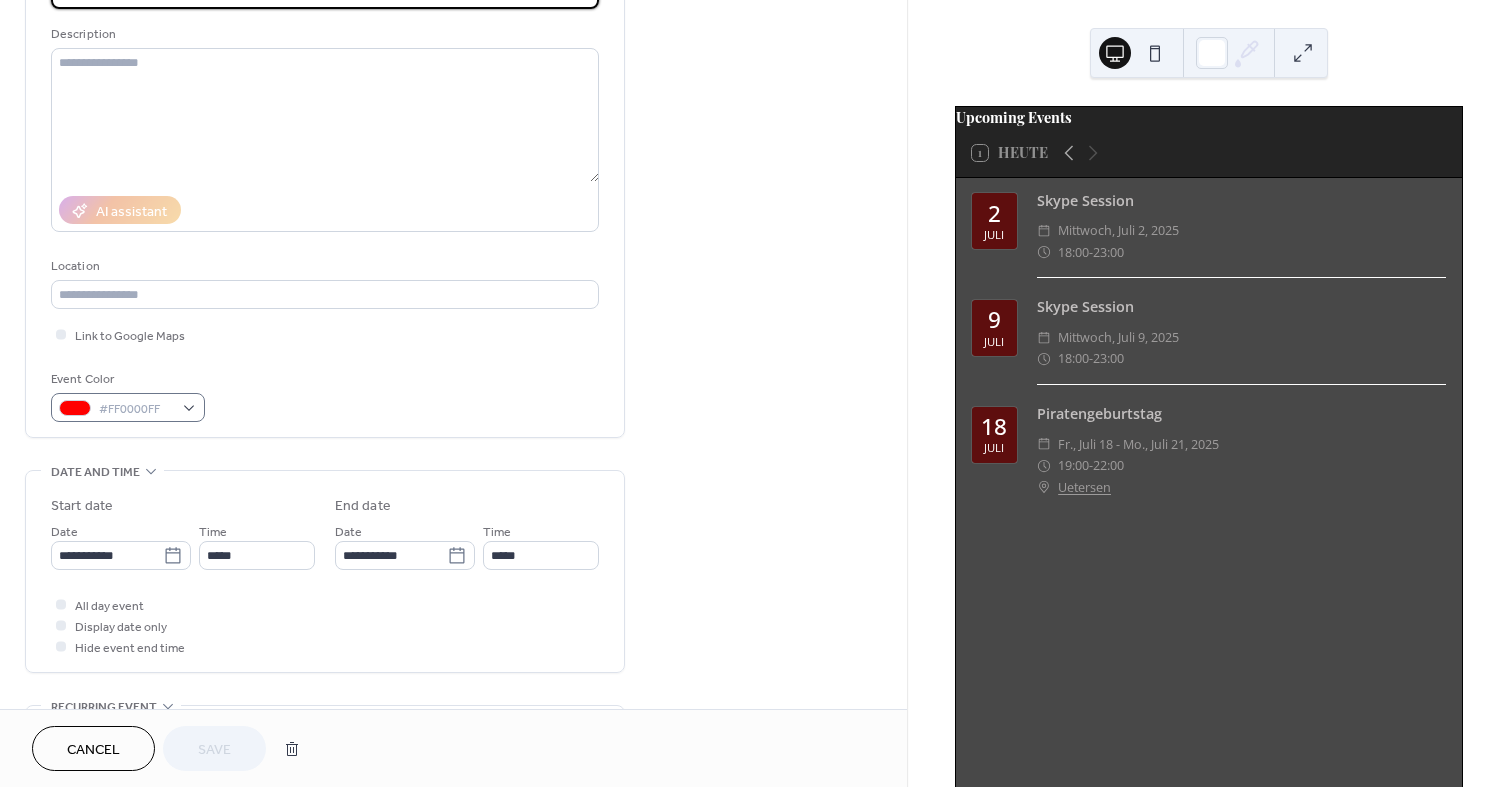 scroll, scrollTop: 240, scrollLeft: 0, axis: vertical 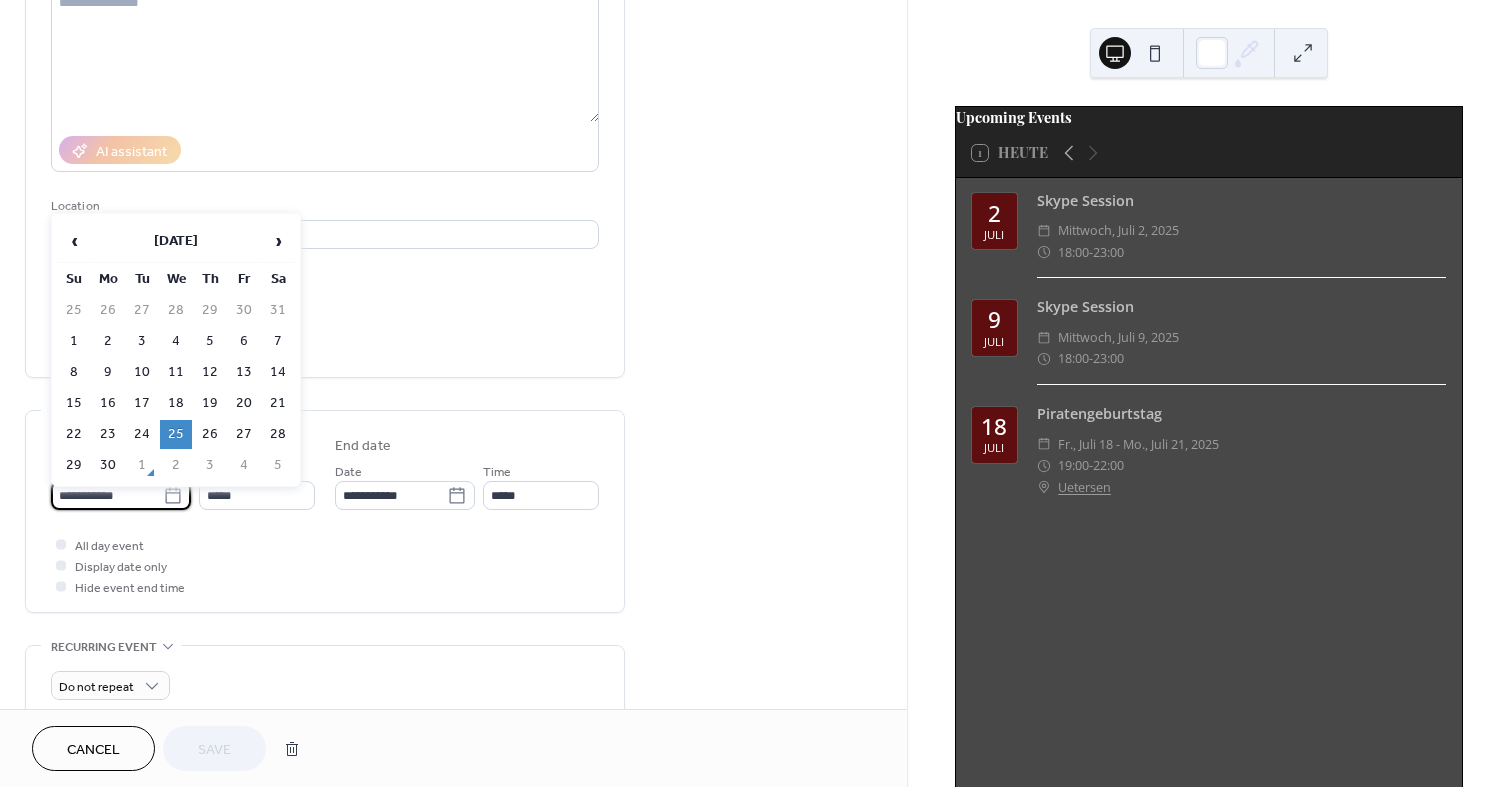 click on "**********" at bounding box center (107, 495) 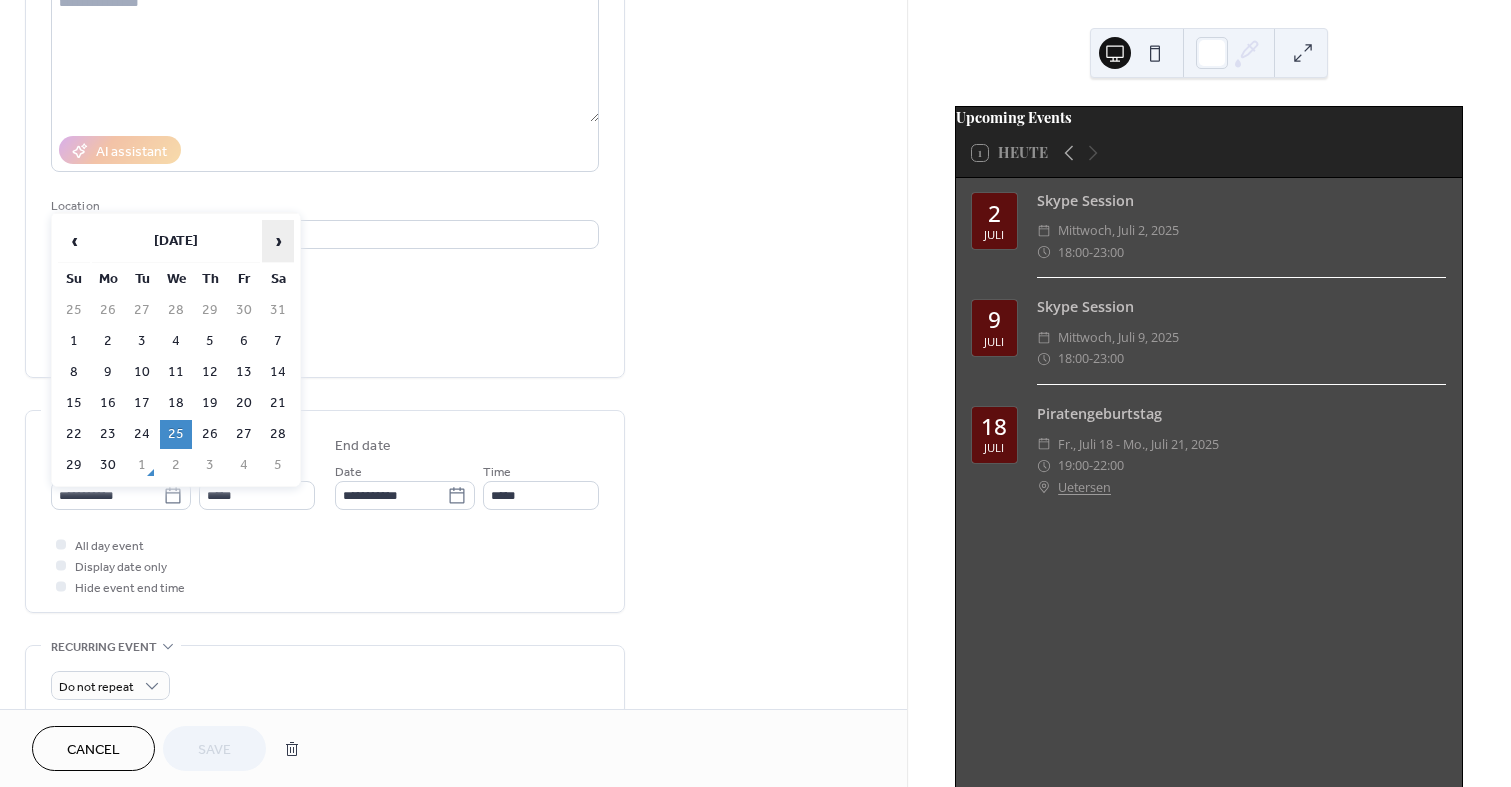 click on "›" at bounding box center (278, 241) 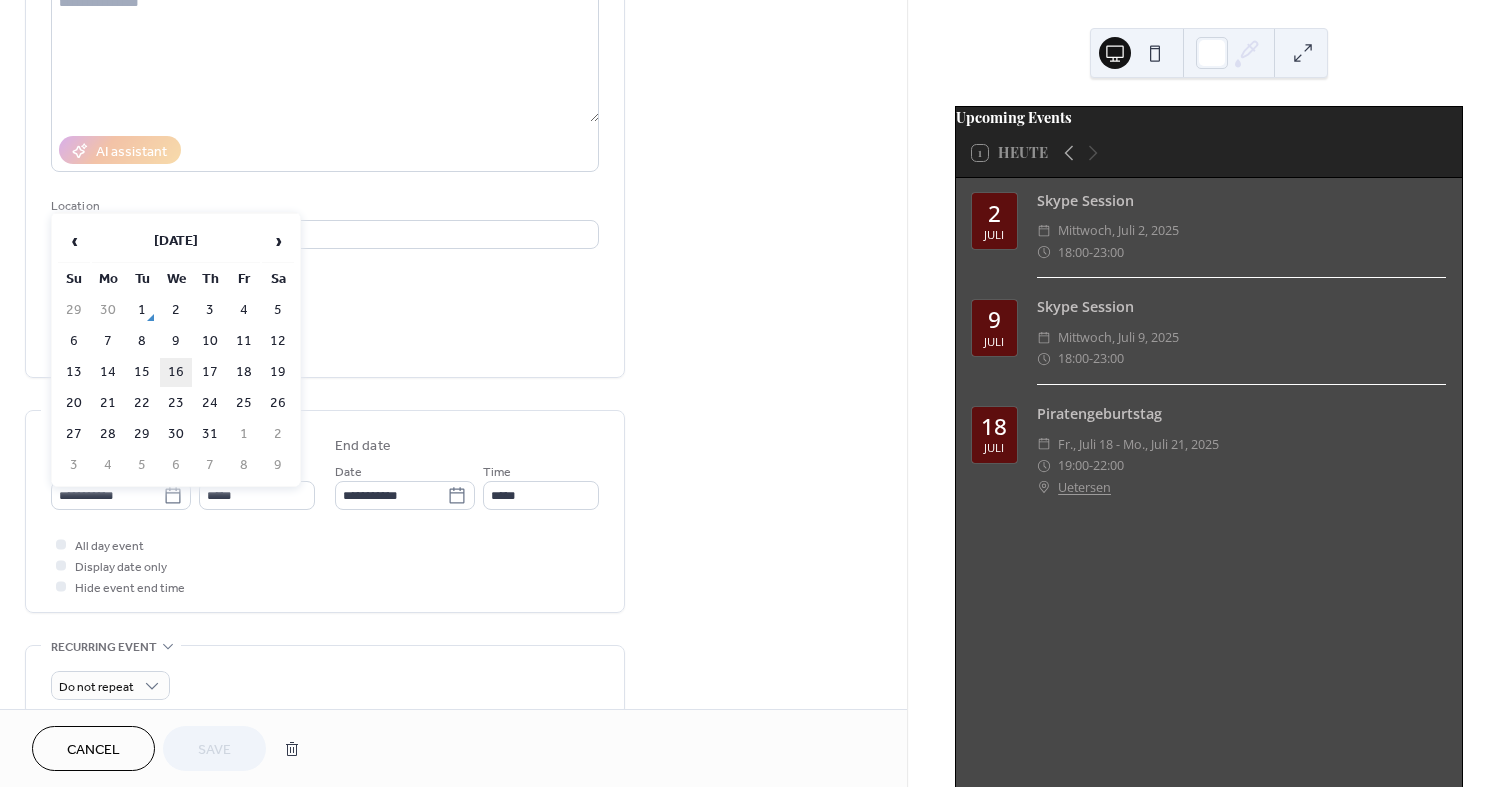 click on "16" at bounding box center [176, 372] 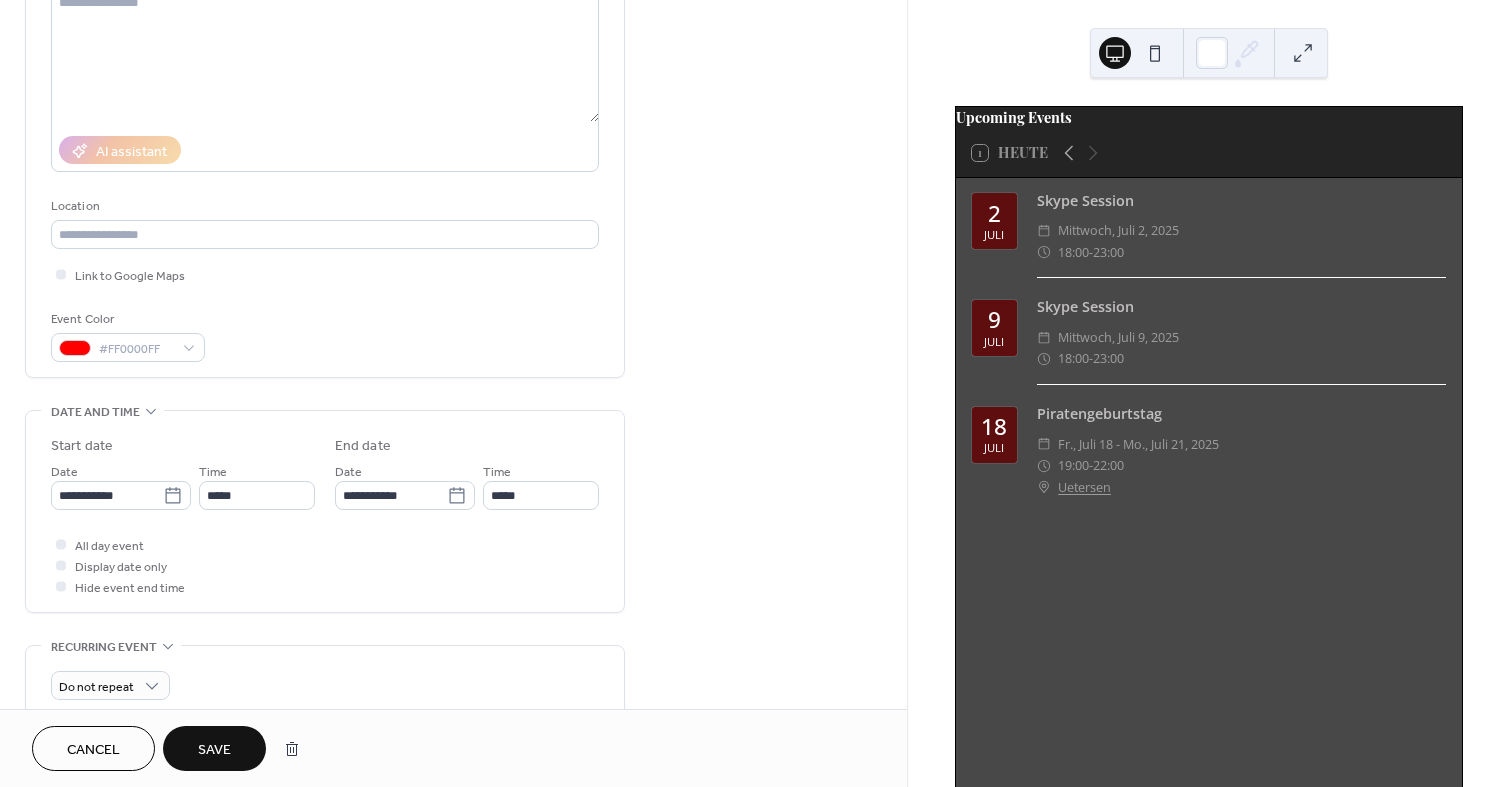 click on "Save" at bounding box center [214, 748] 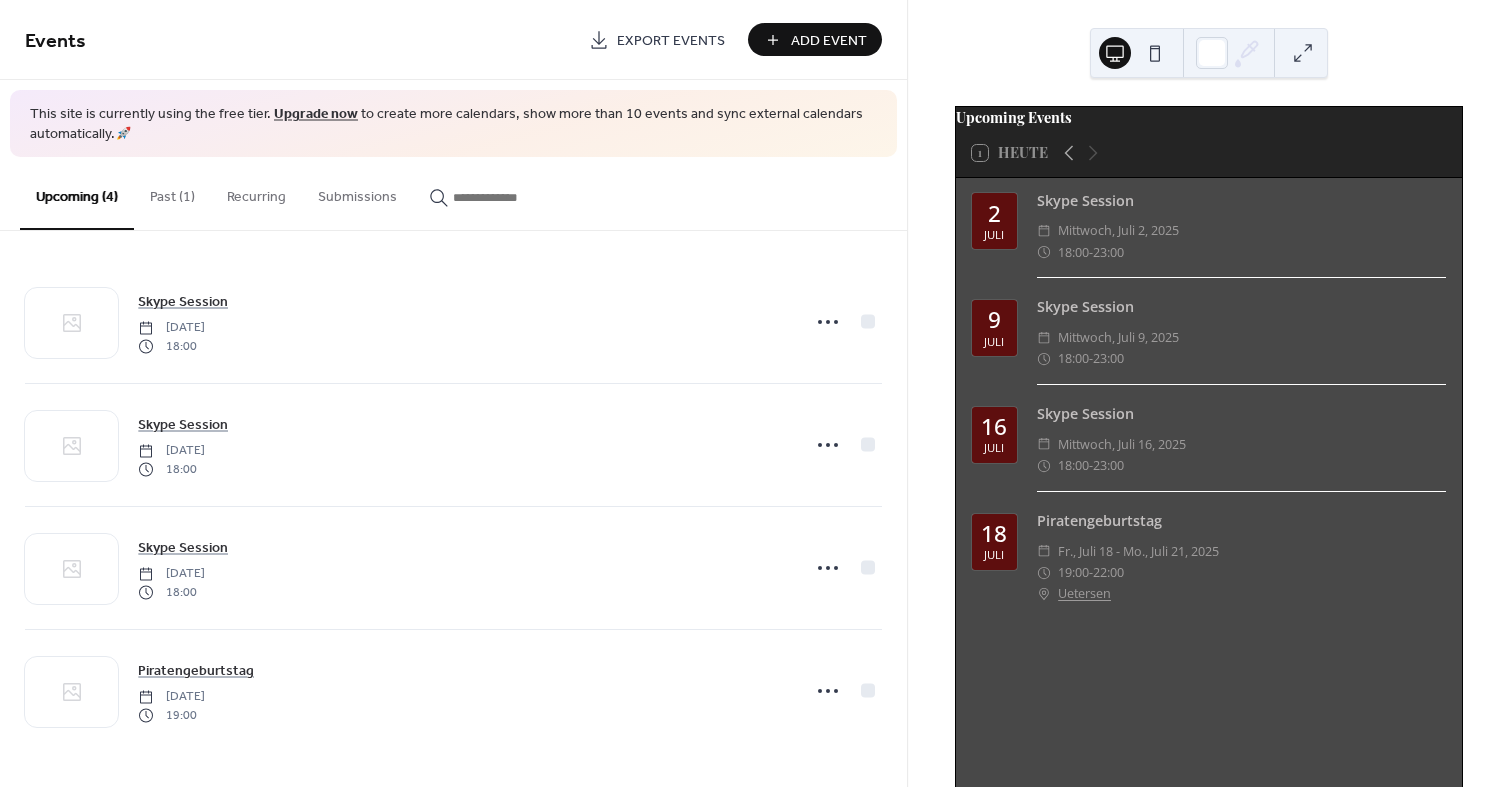 click on "Past  (1)" at bounding box center (172, 192) 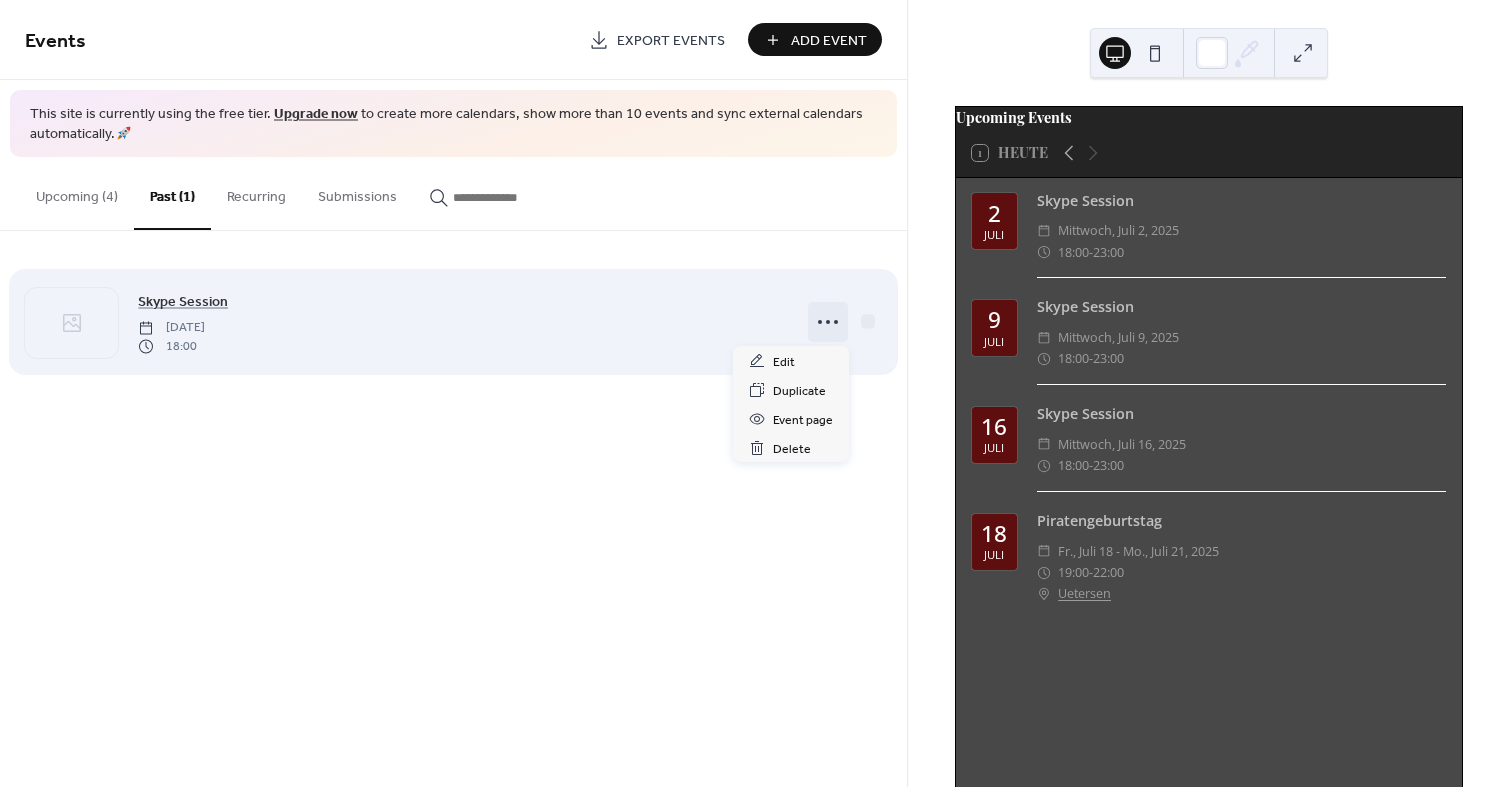 click 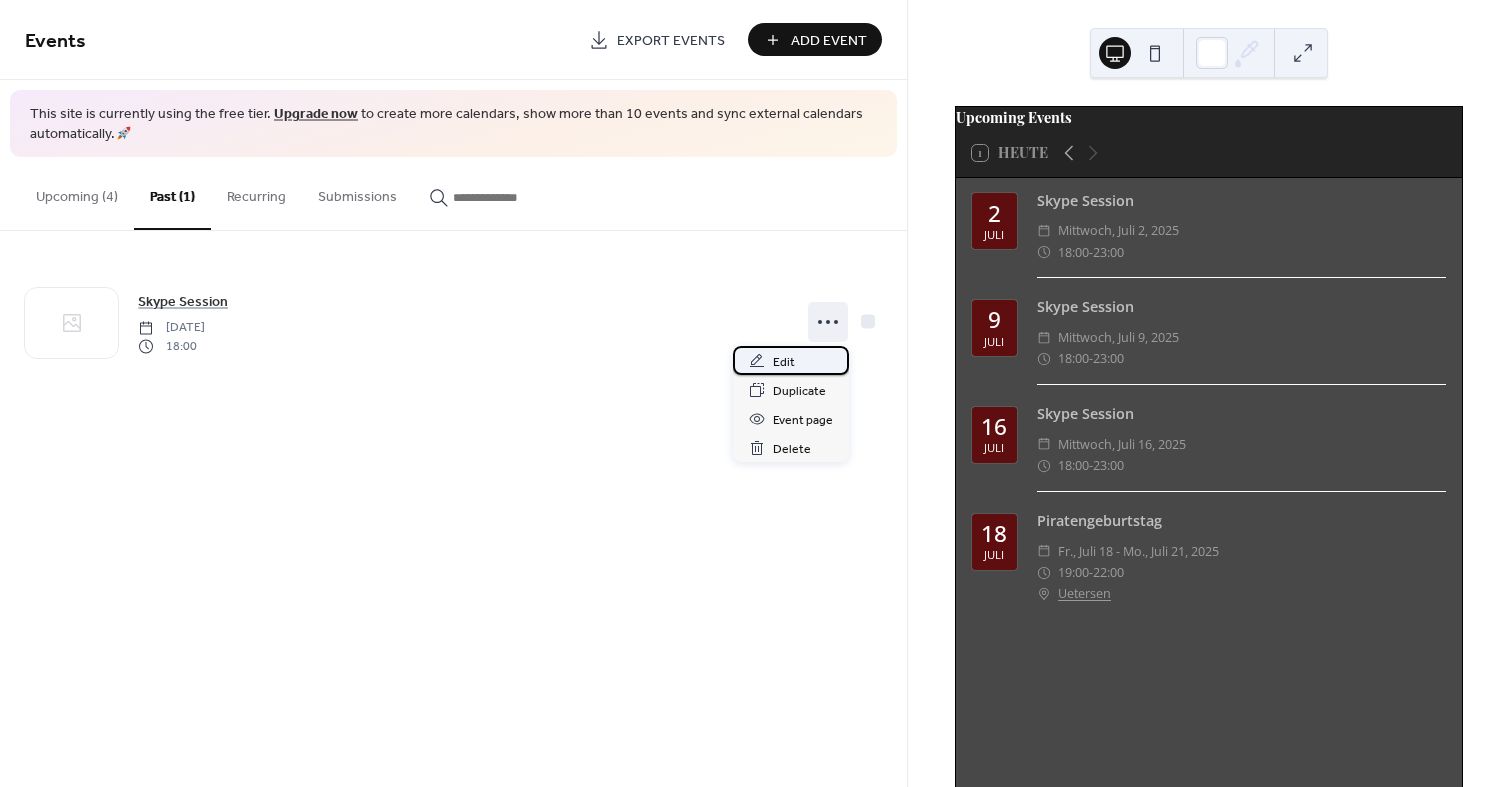 click on "Edit" at bounding box center (791, 360) 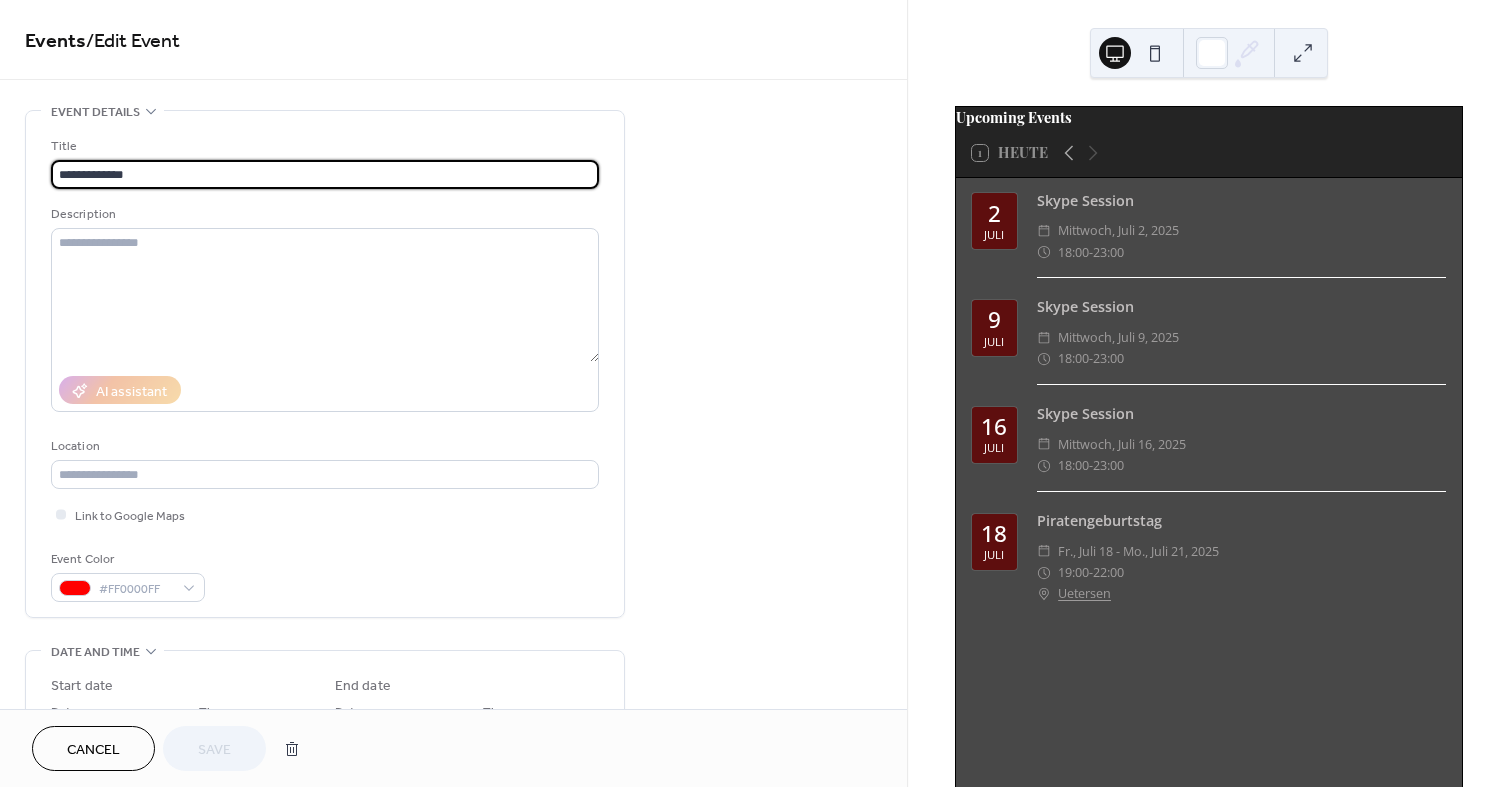 scroll, scrollTop: 240, scrollLeft: 0, axis: vertical 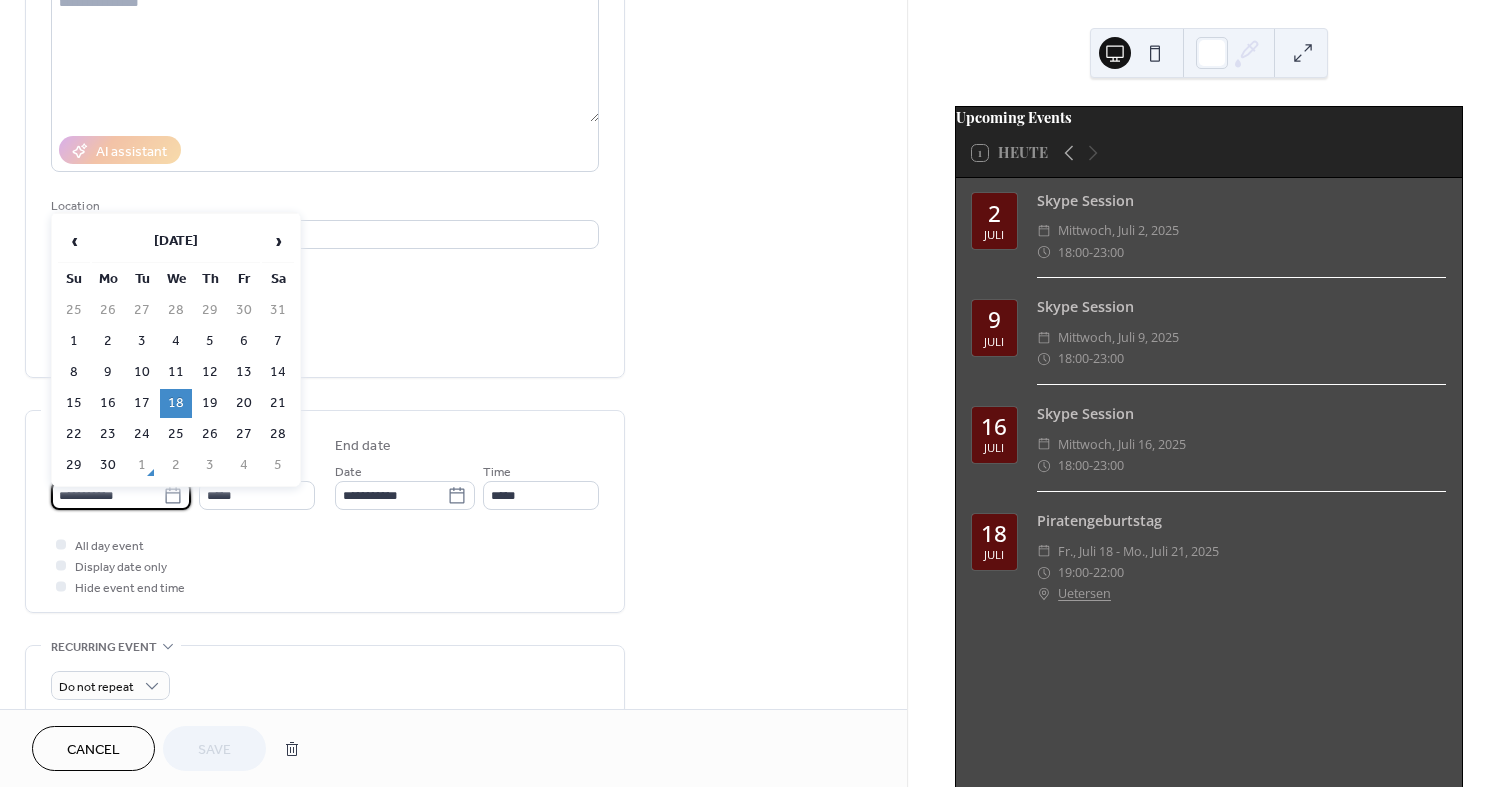 click on "**********" at bounding box center (107, 495) 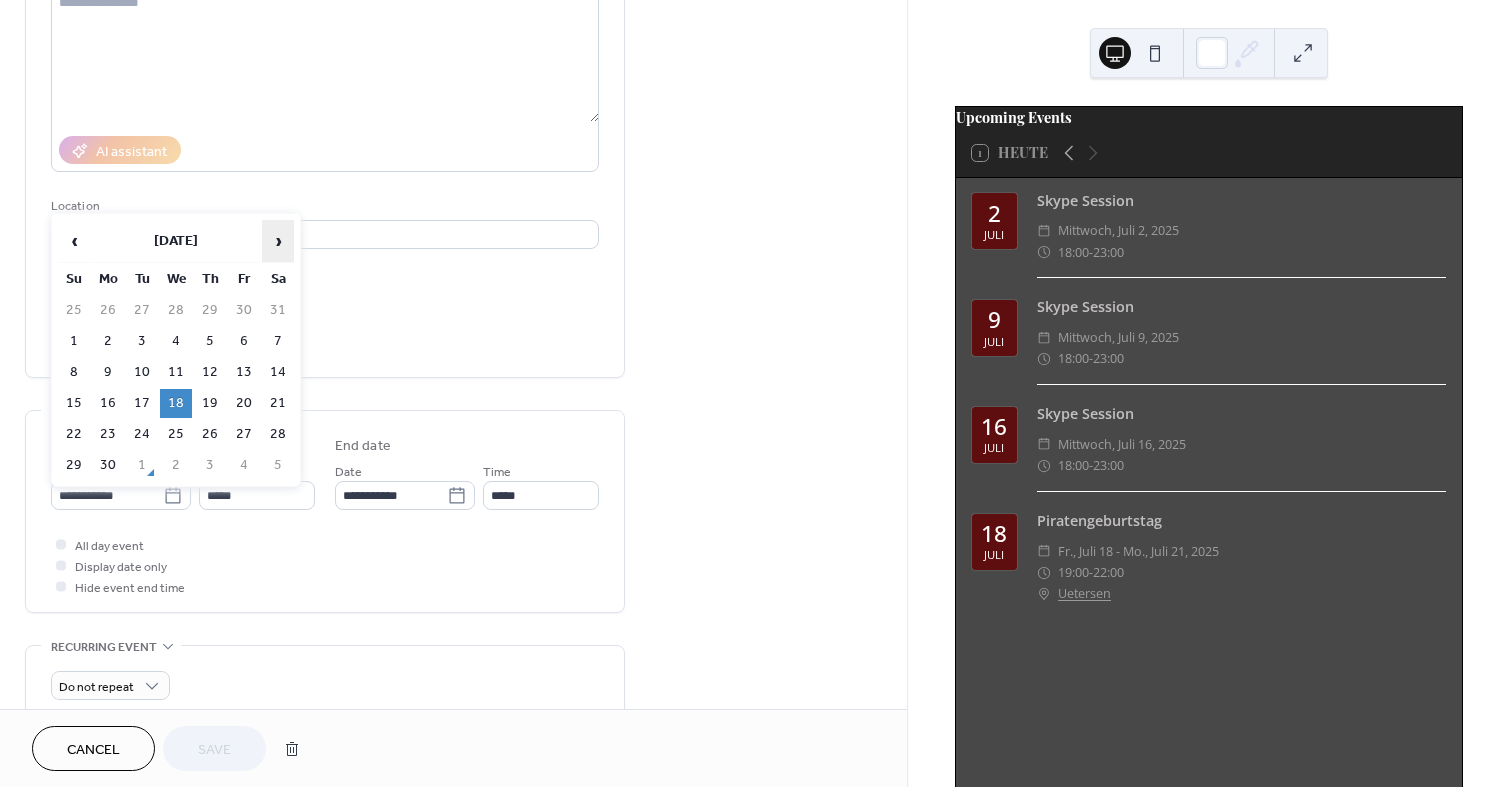 click on "›" at bounding box center [278, 241] 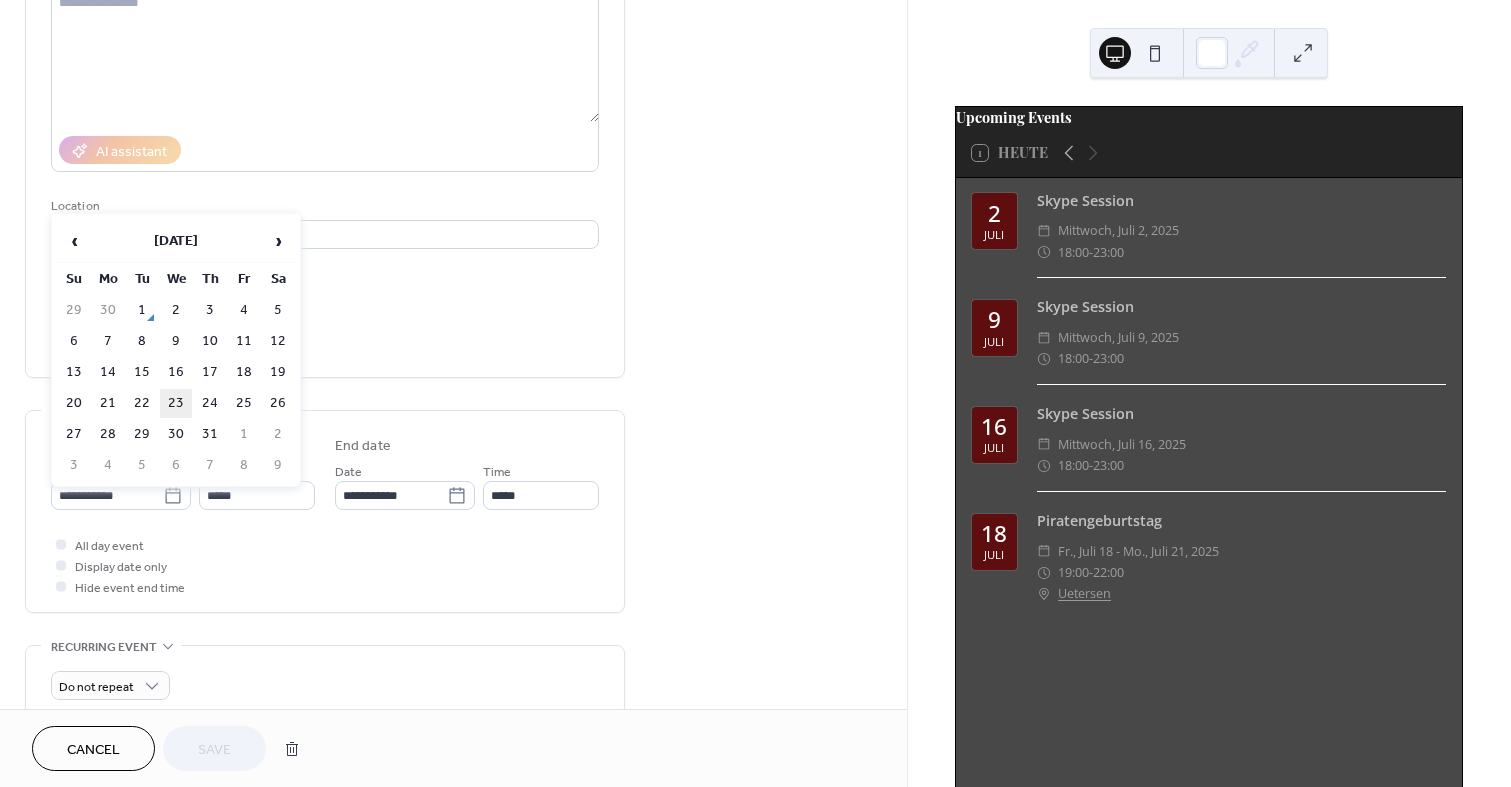 click on "23" at bounding box center (176, 403) 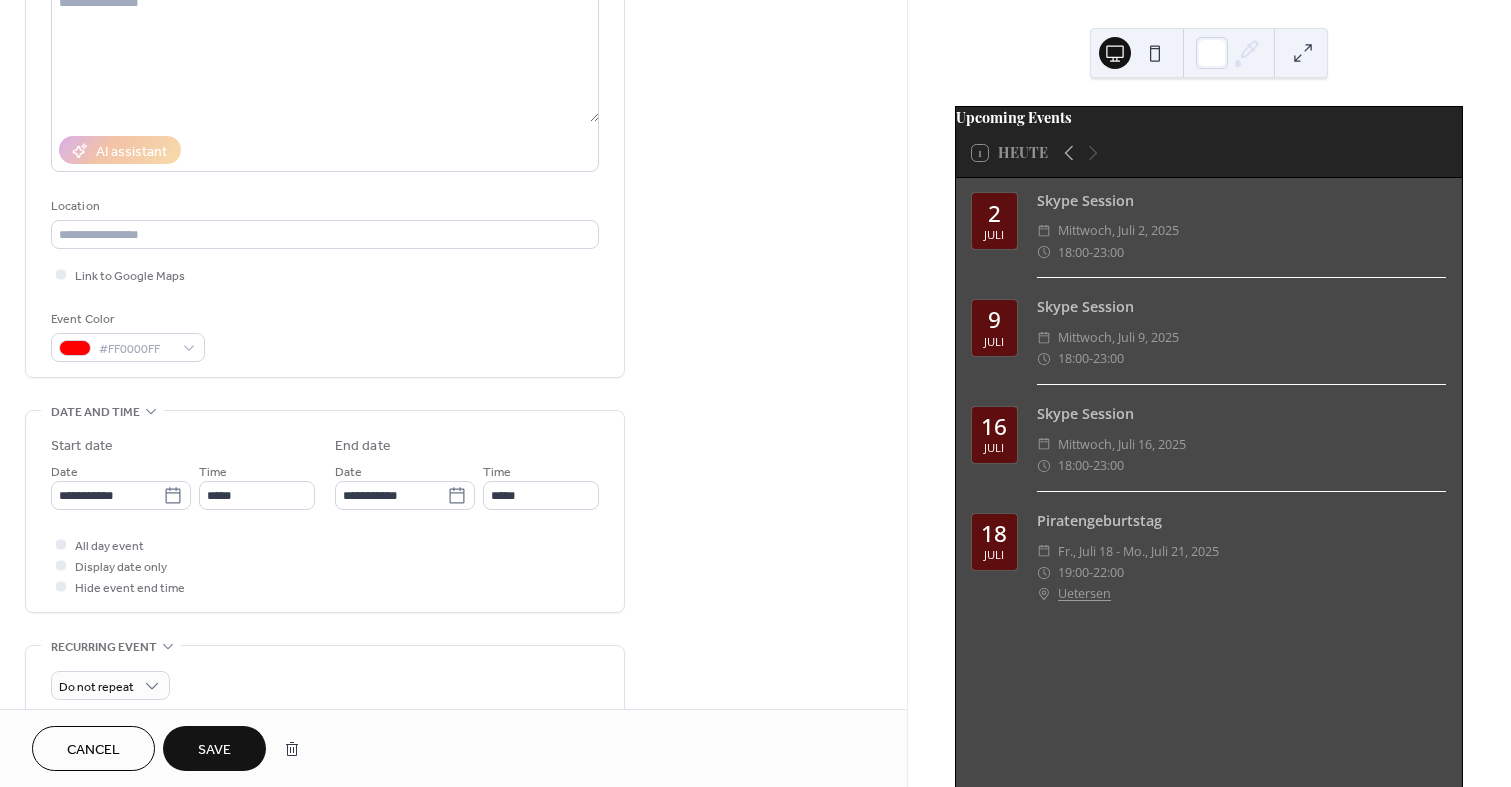 type on "**********" 